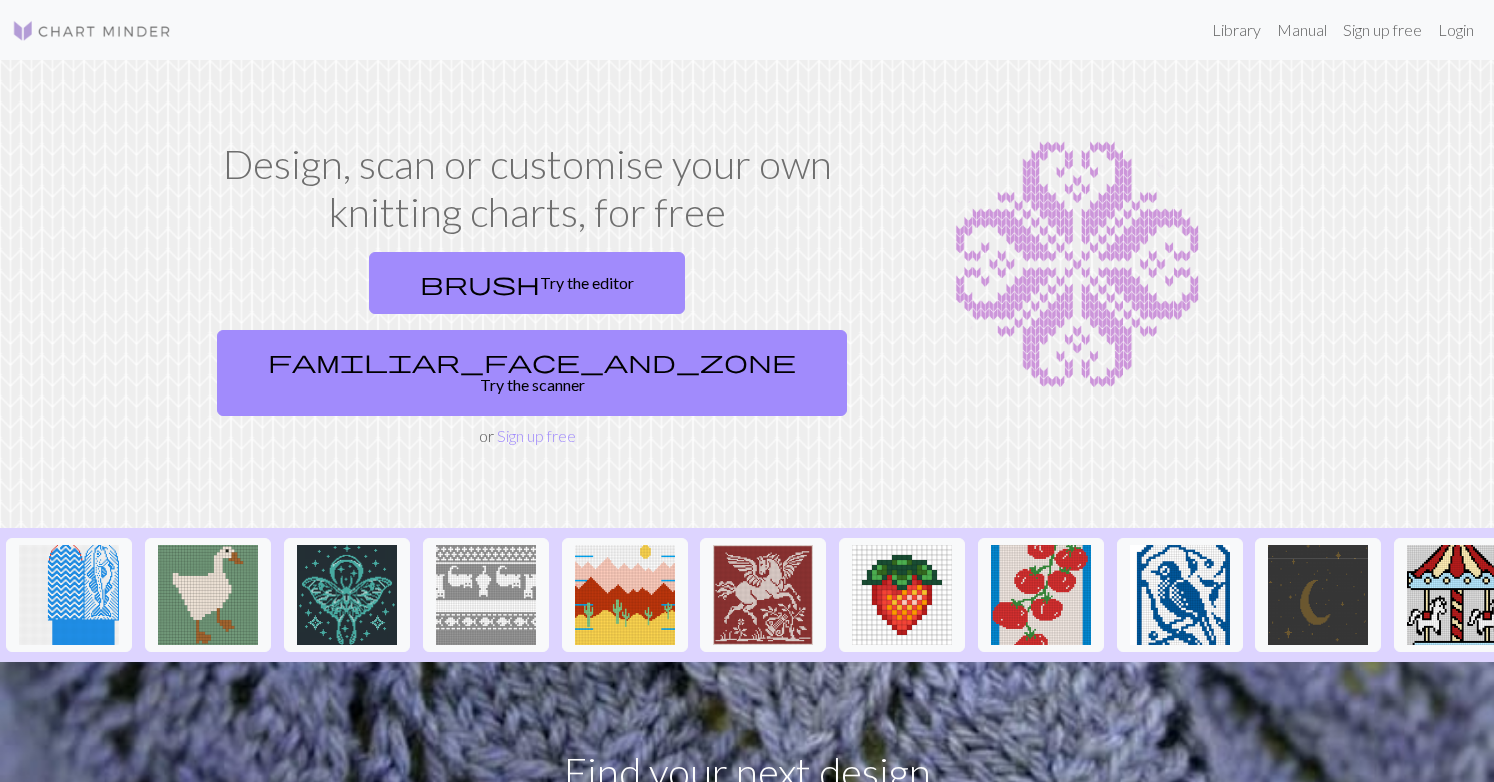 scroll, scrollTop: 0, scrollLeft: 0, axis: both 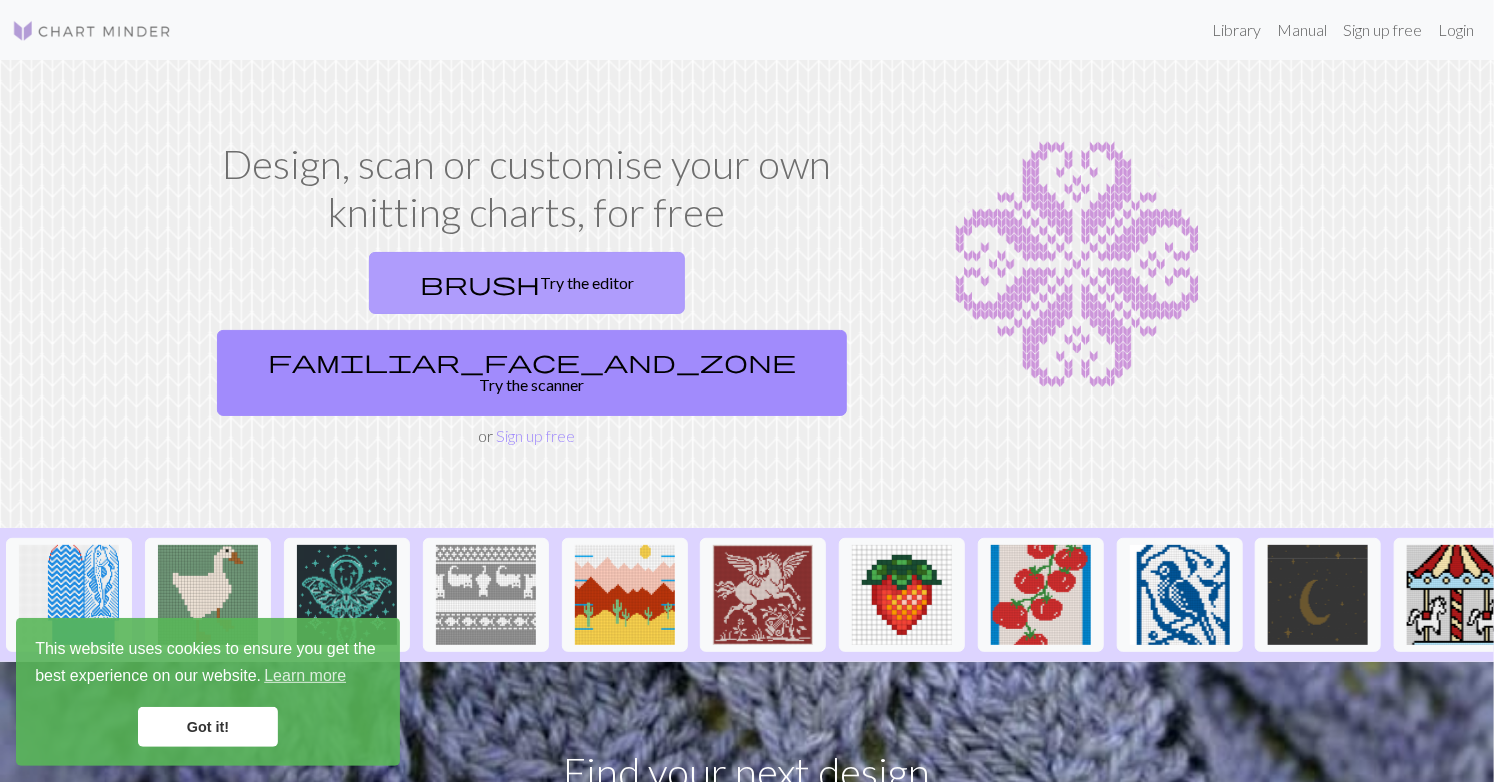 click on "brush  Try the editor" at bounding box center (527, 283) 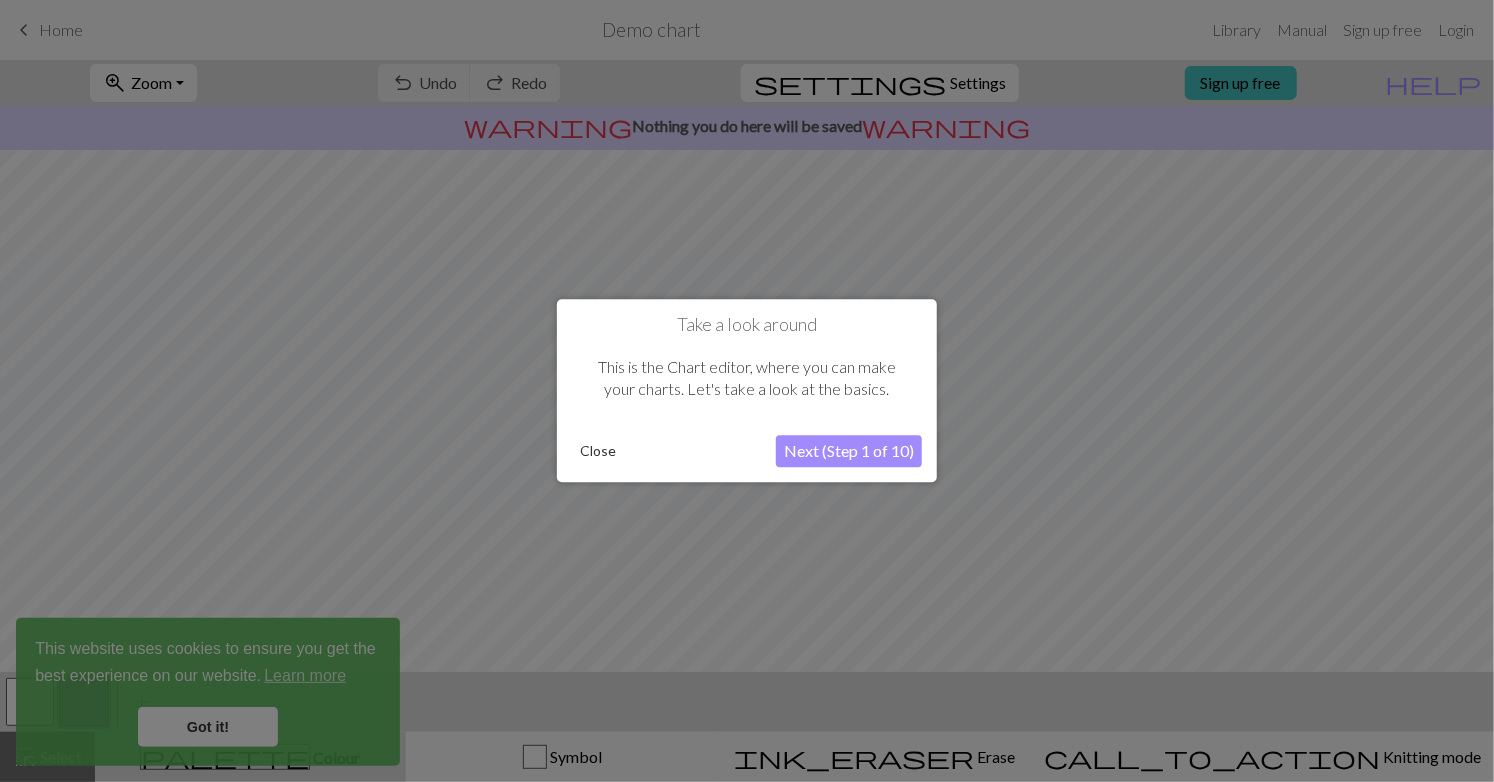 click on "Next (Step 1 of 10)" at bounding box center [849, 452] 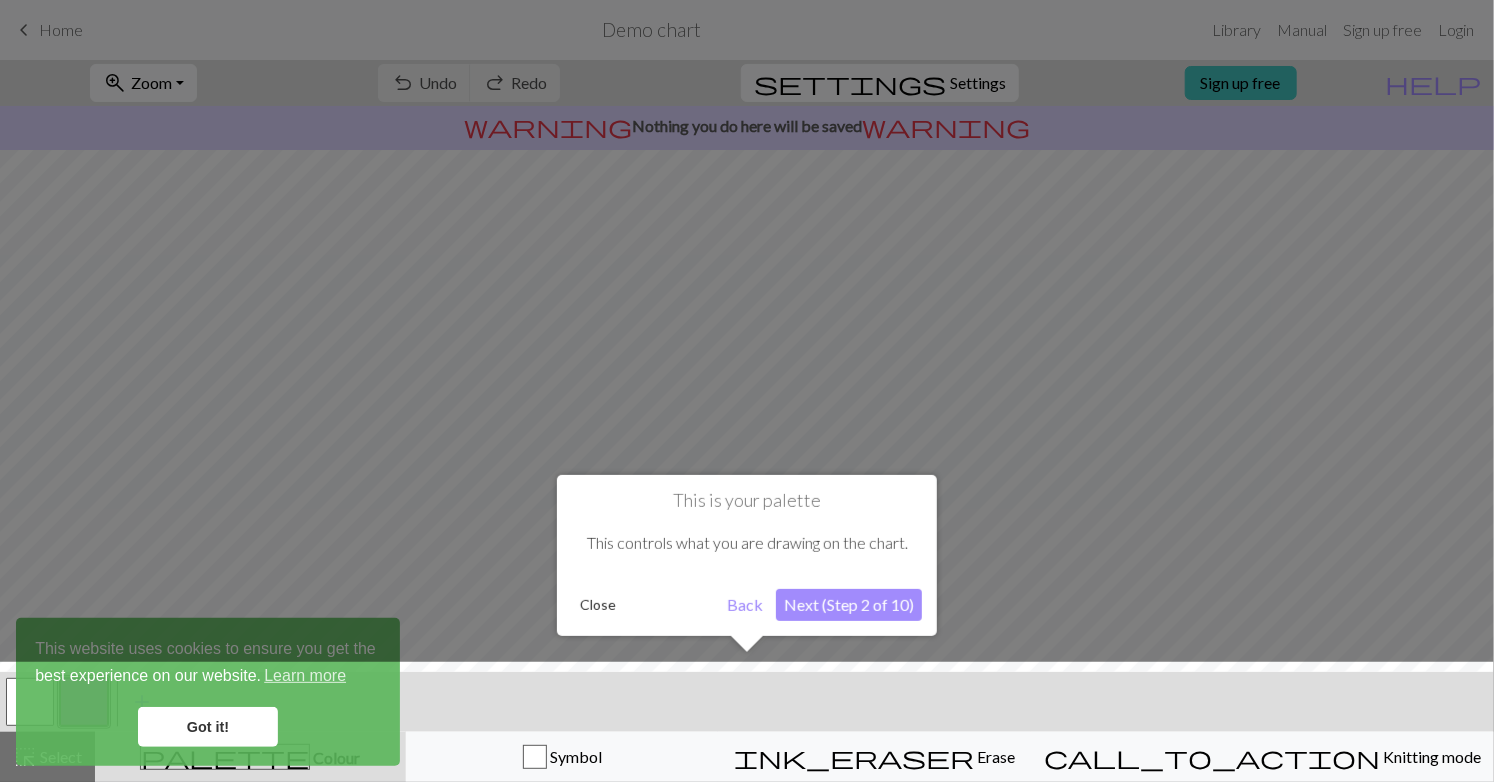 click on "Next (Step 2 of 10)" at bounding box center [849, 605] 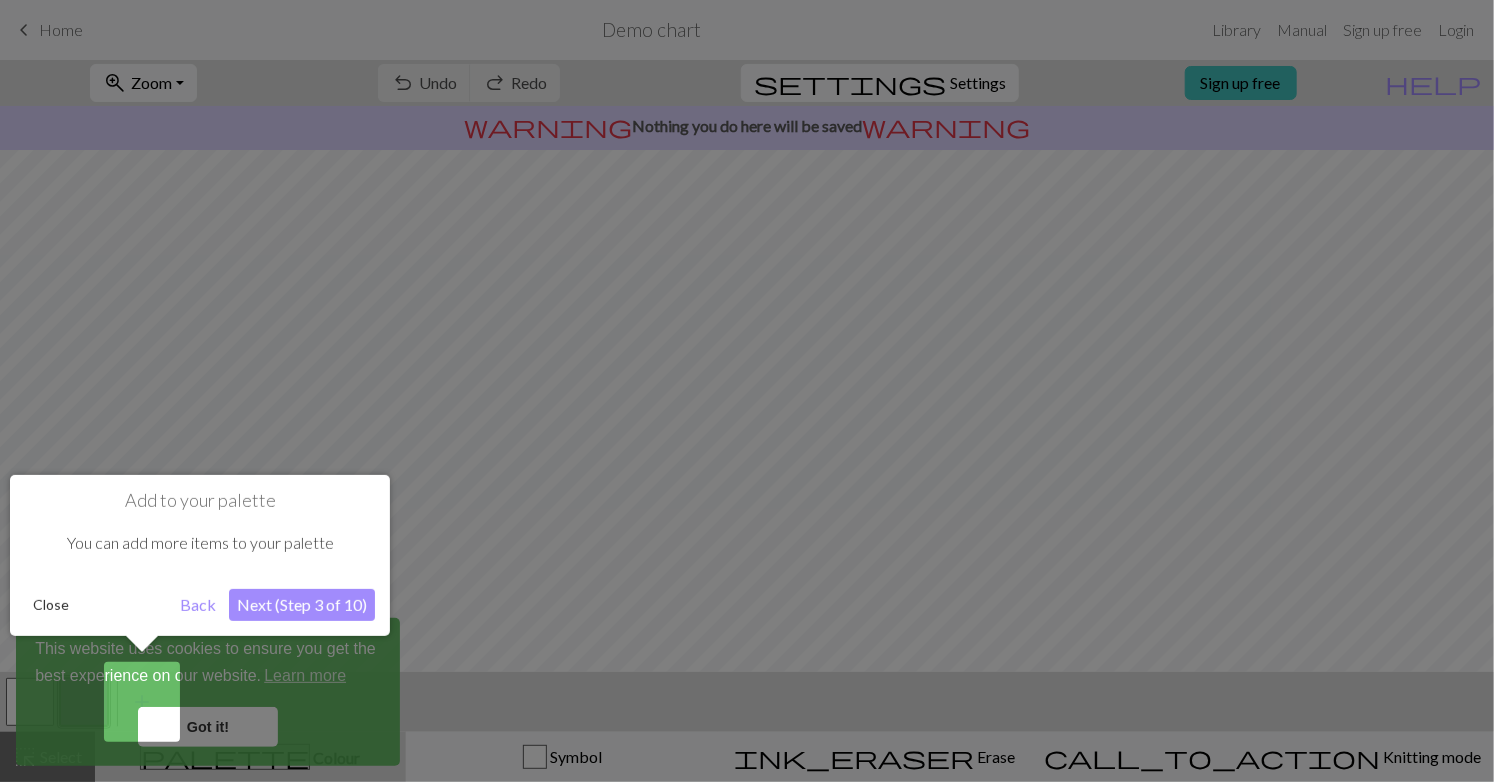 click on "Next (Step 3 of 10)" at bounding box center [302, 605] 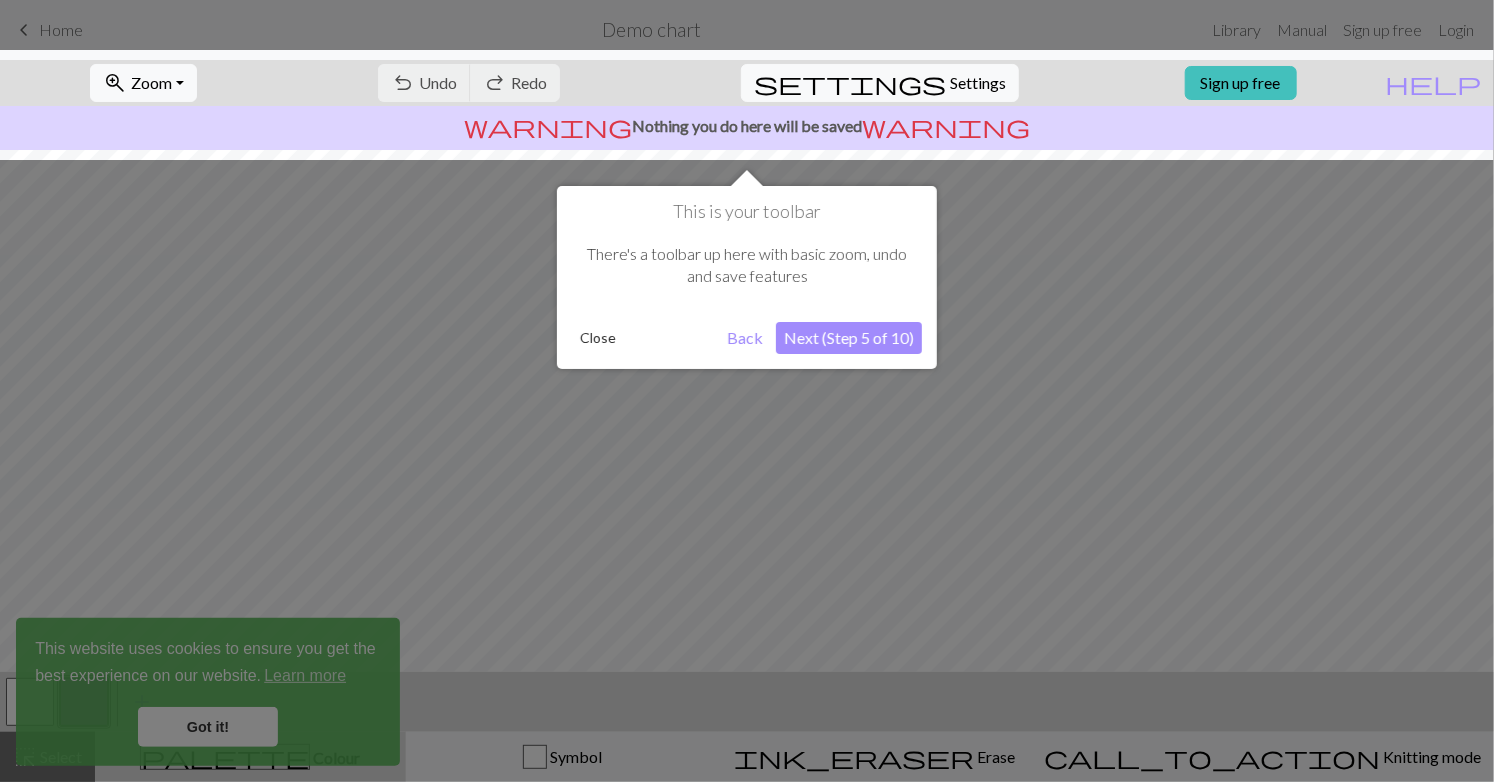 click on "Next (Step 5 of 10)" at bounding box center (849, 338) 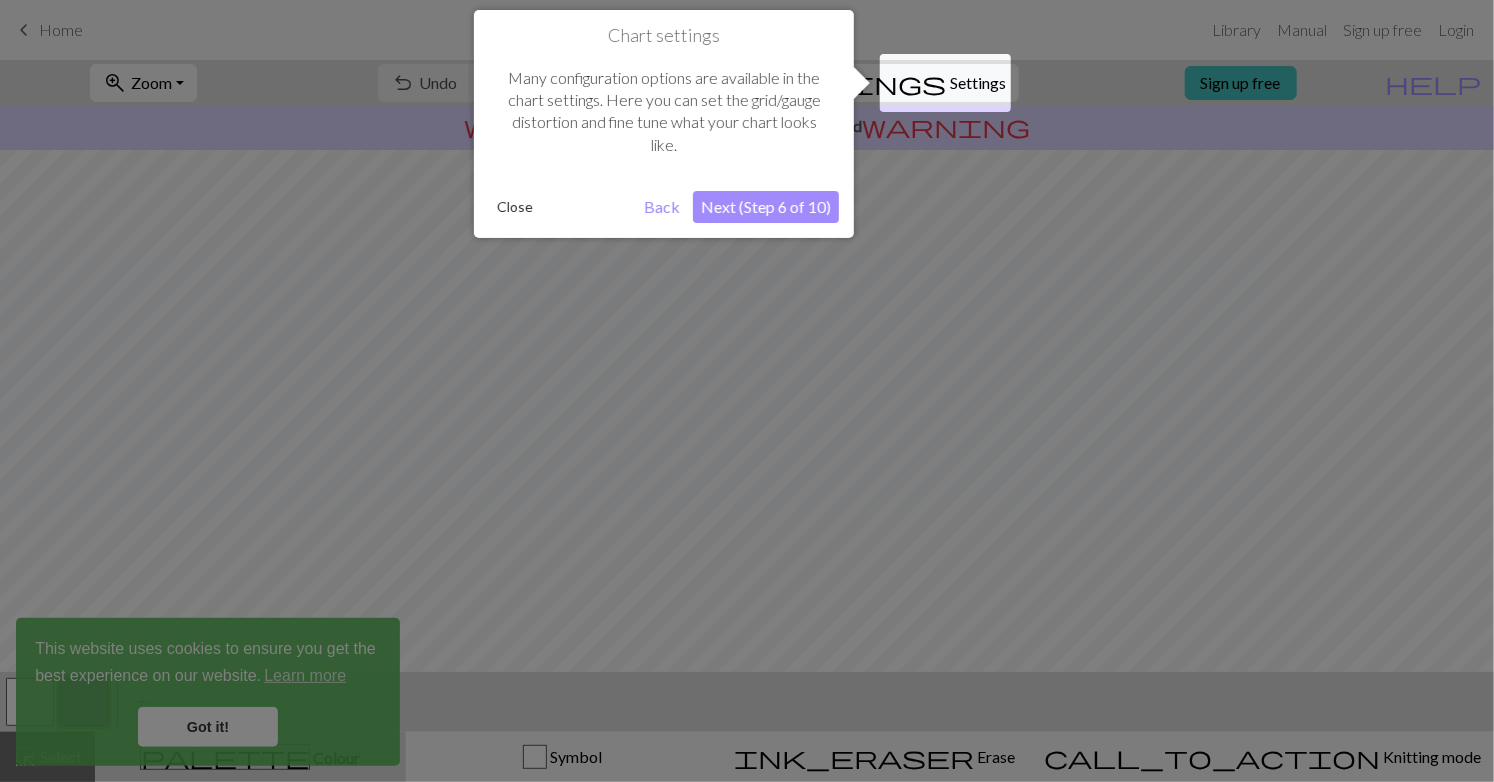 click on "Next (Step 6 of 10)" at bounding box center [766, 207] 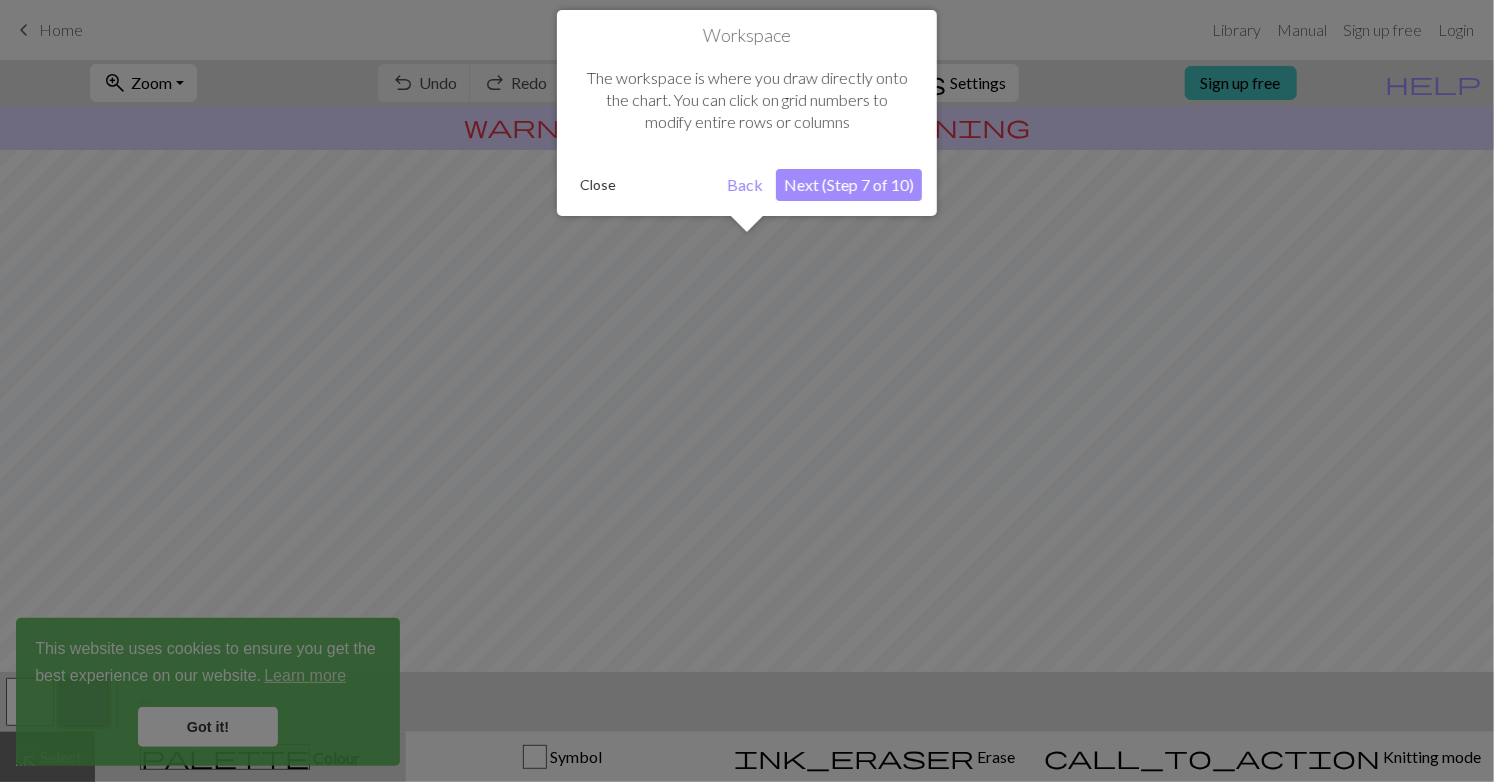 scroll, scrollTop: 119, scrollLeft: 0, axis: vertical 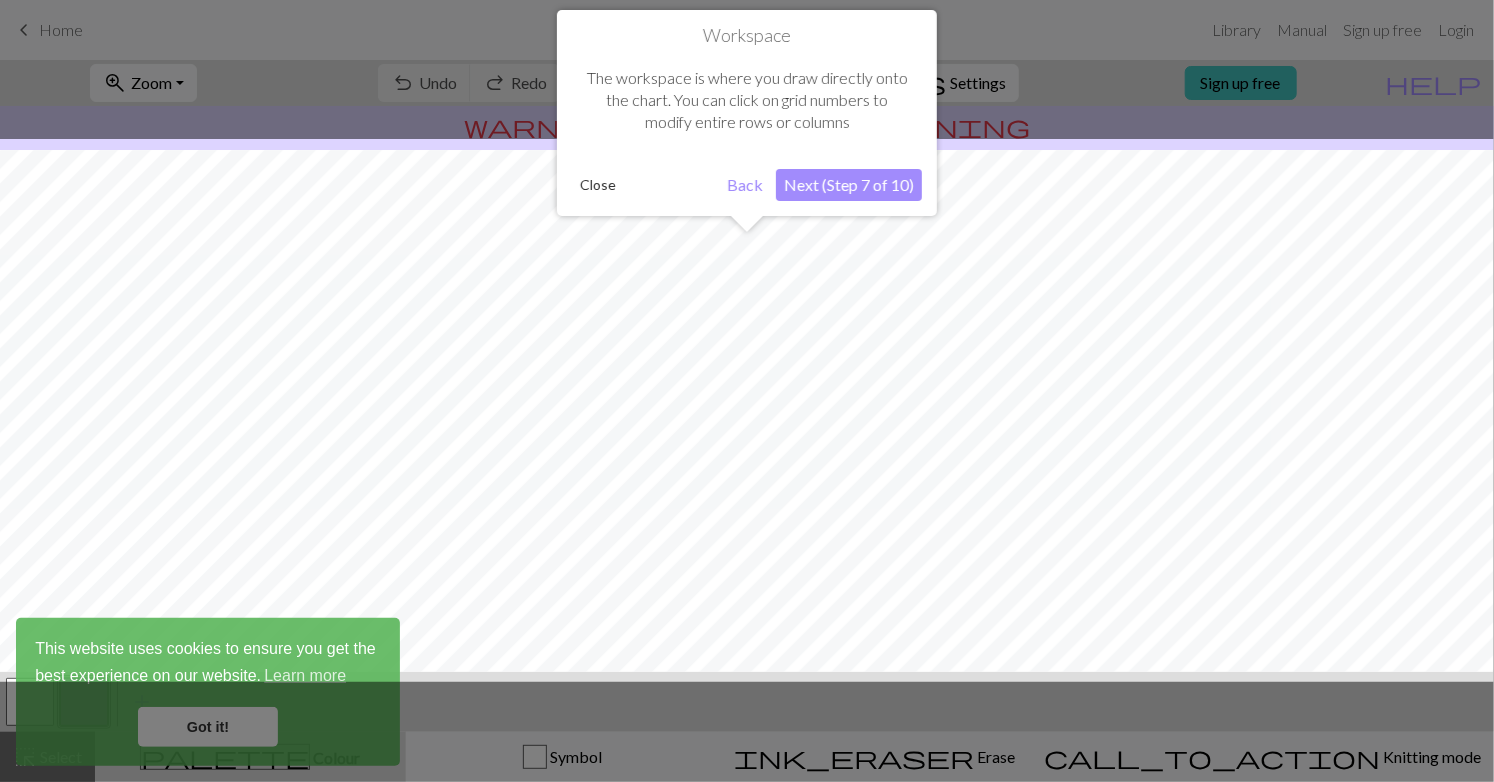 click on "Next (Step 7 of 10)" at bounding box center [849, 185] 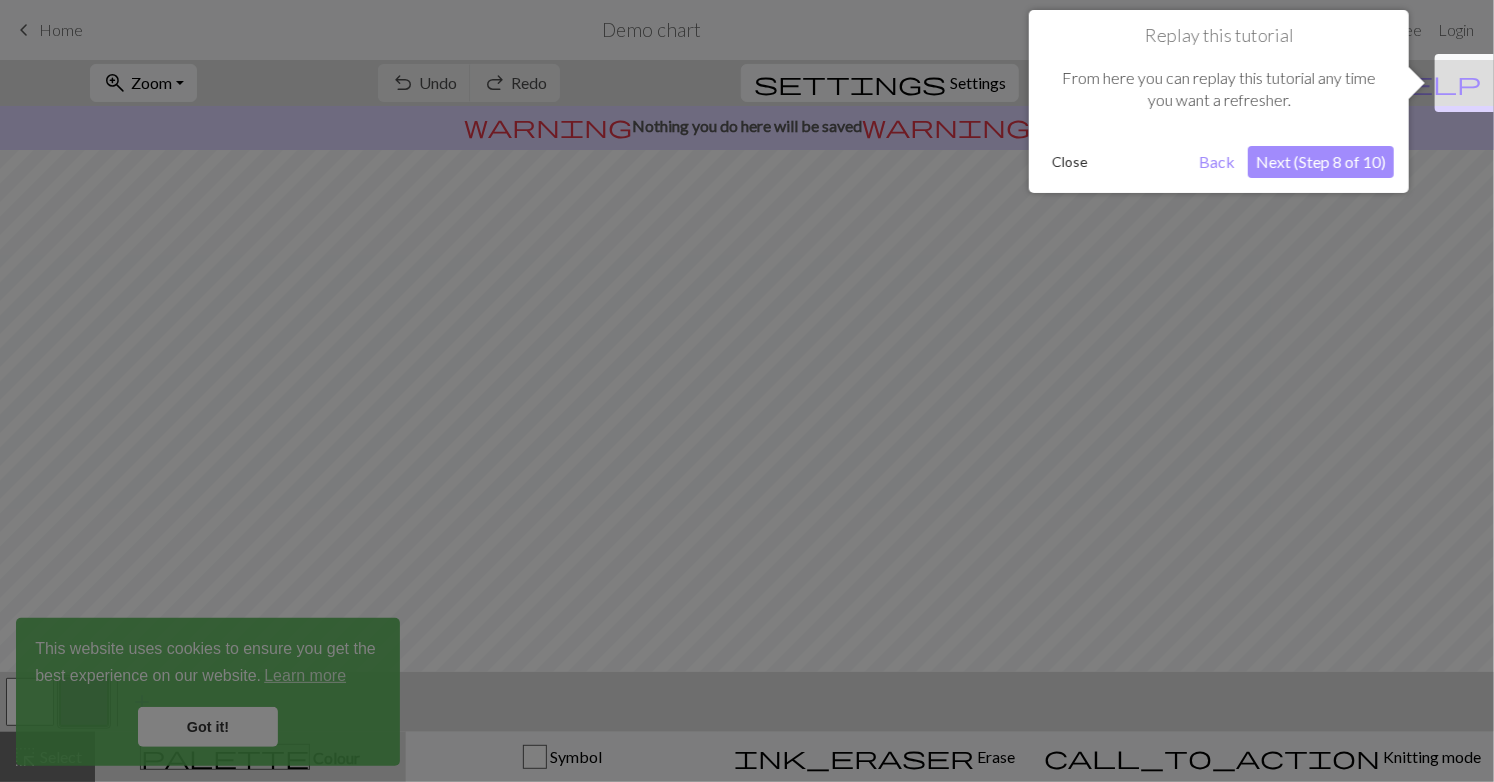 click on "Next (Step 8 of 10)" at bounding box center [1321, 162] 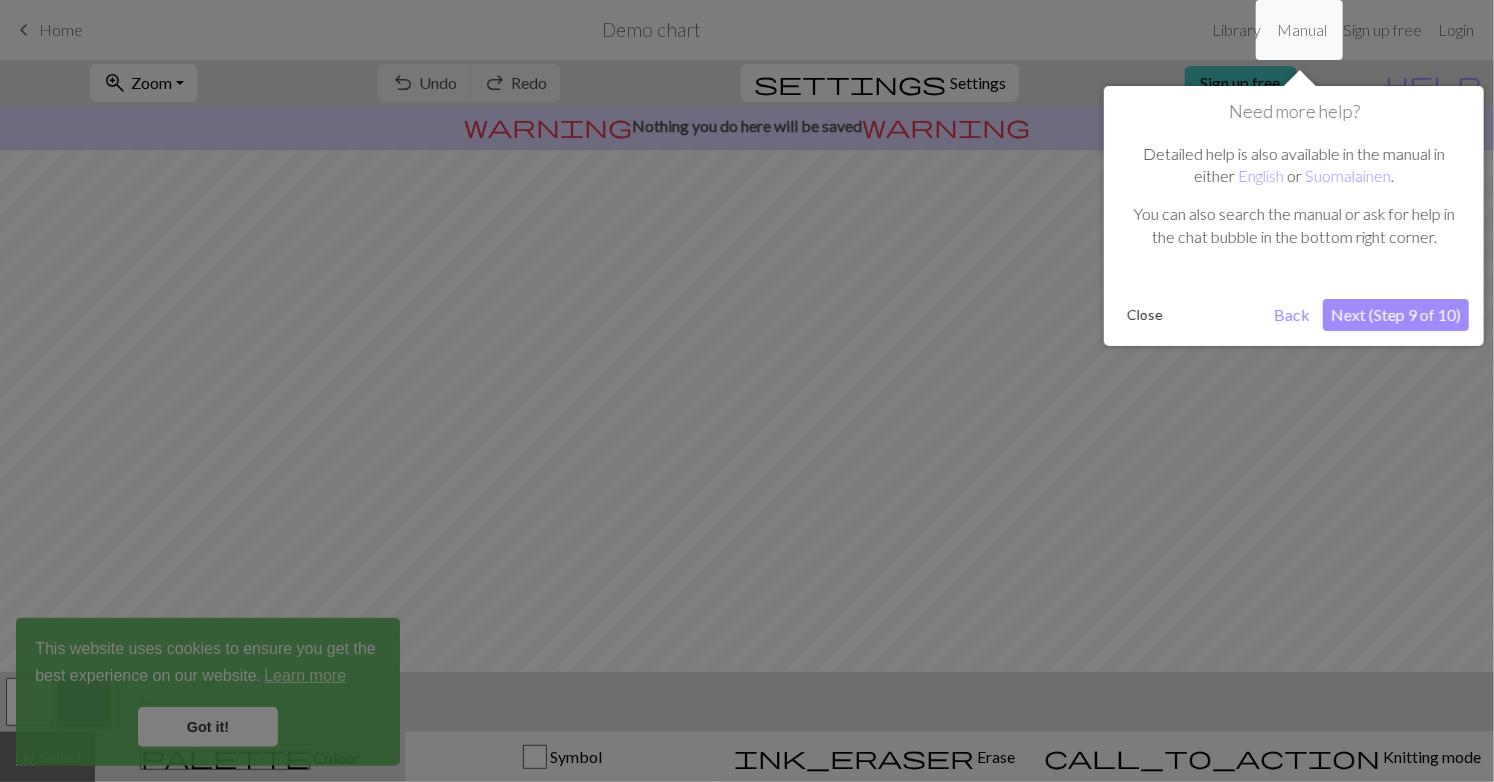 click on "Next (Step 9 of 10)" at bounding box center [1396, 315] 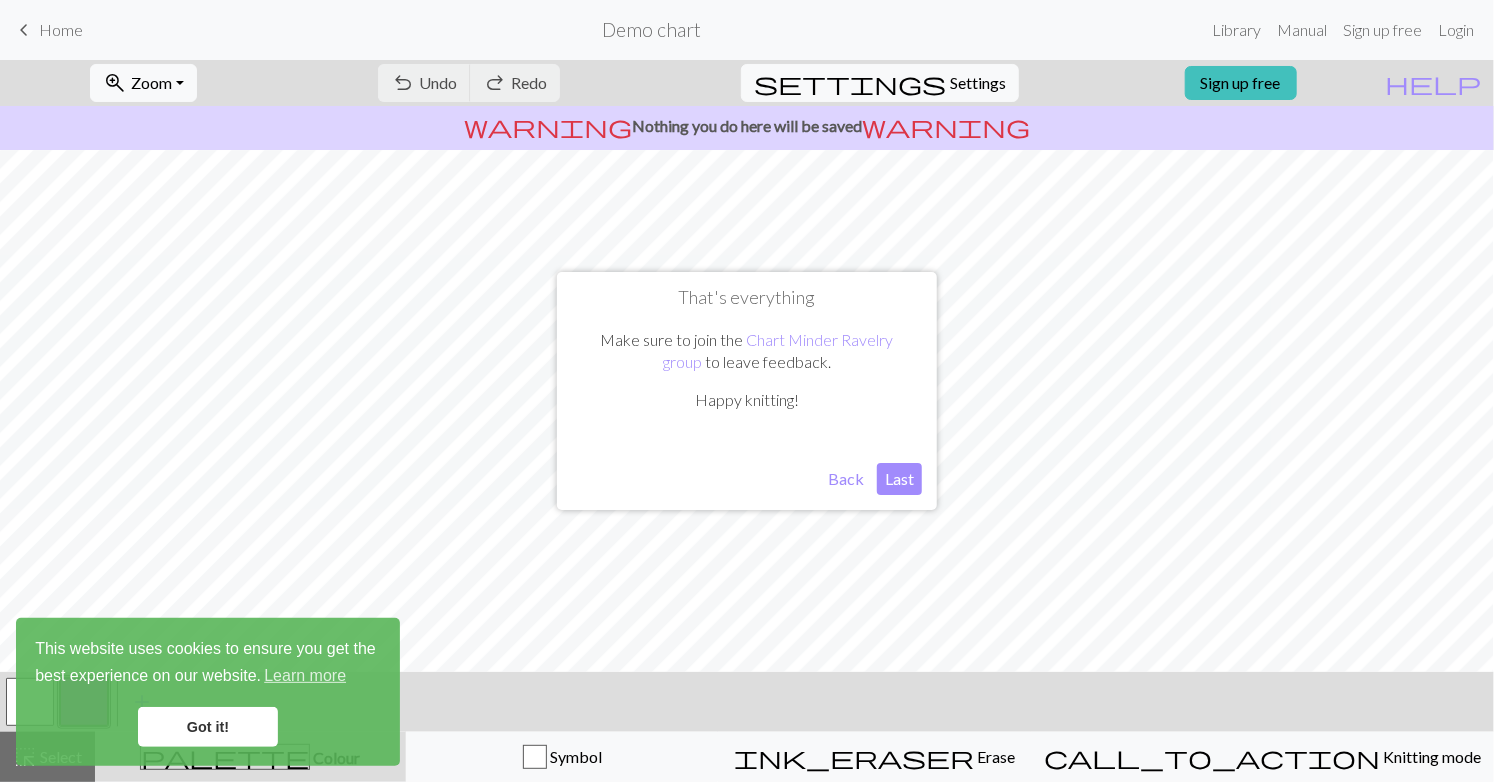 click on "Last" at bounding box center [899, 479] 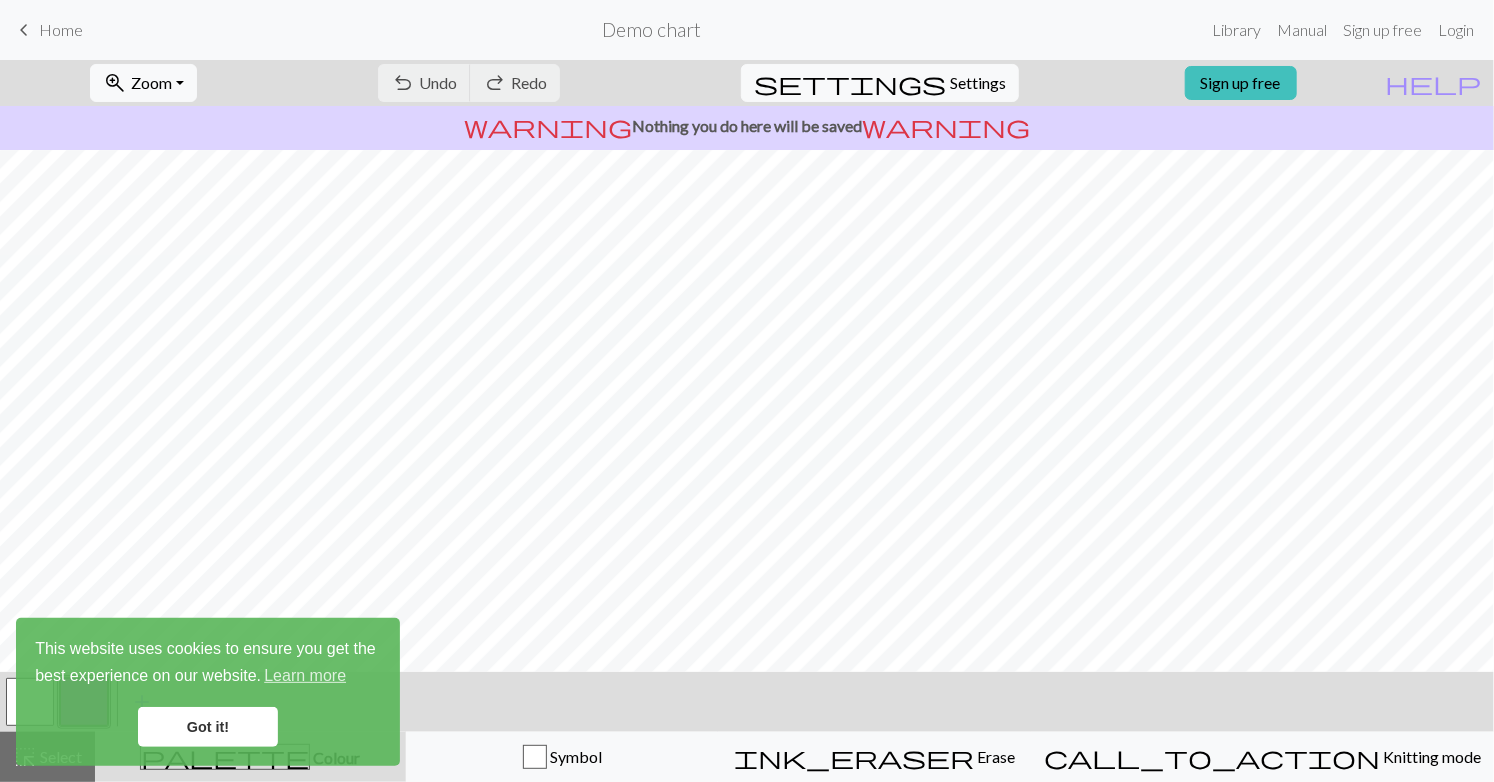 scroll, scrollTop: 0, scrollLeft: 0, axis: both 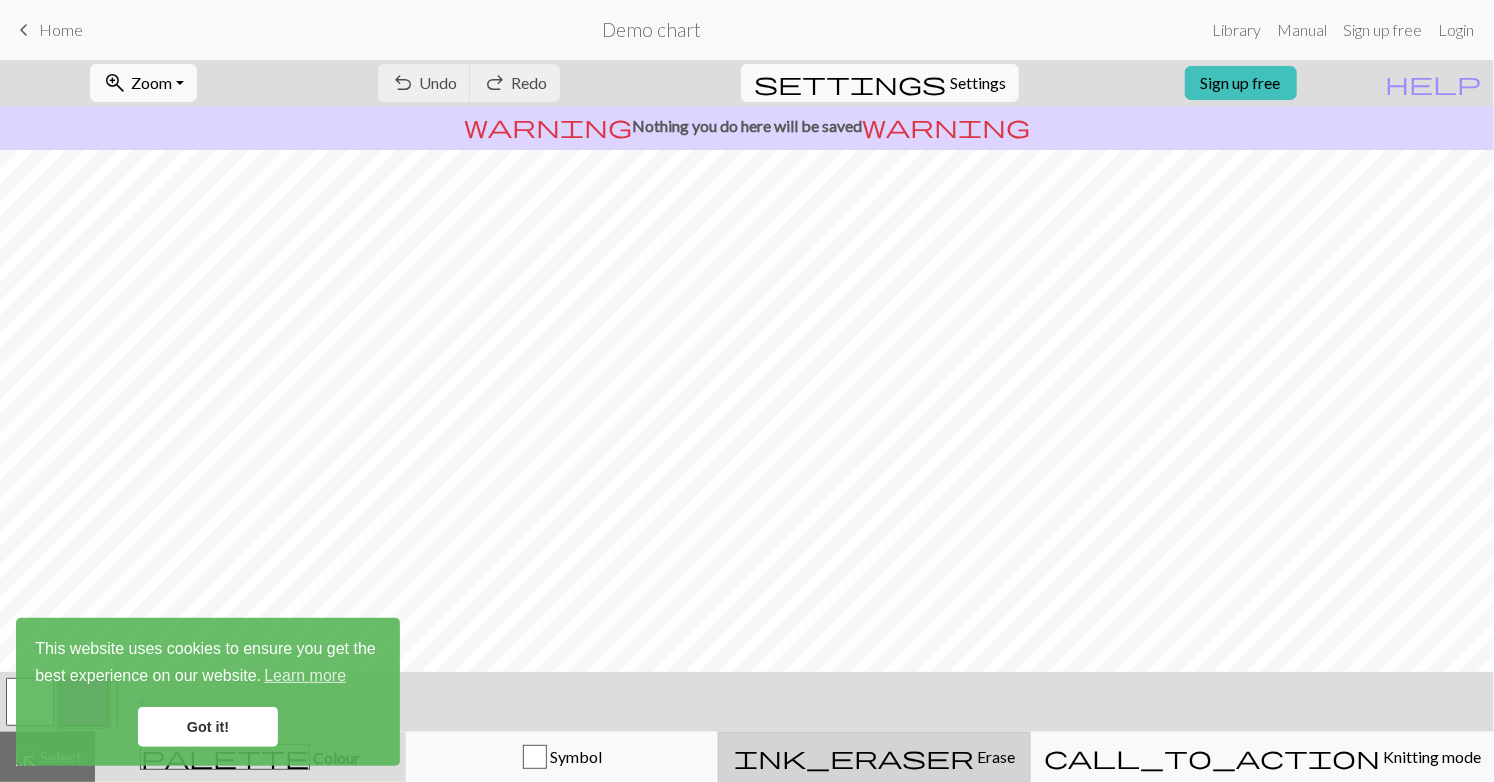 click on "ink_eraser   Erase   Erase" at bounding box center [874, 757] 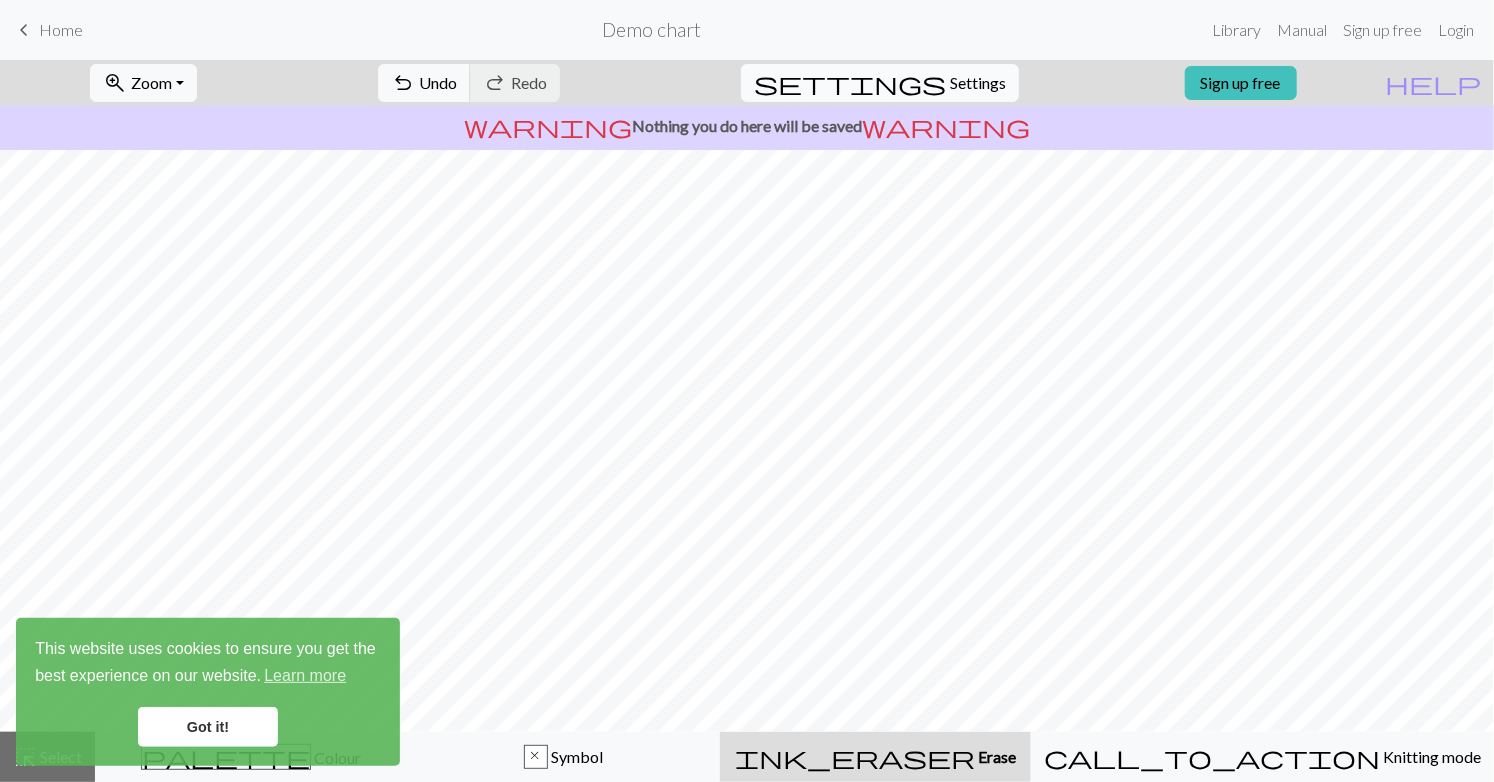 click on "Settings" at bounding box center [978, 83] 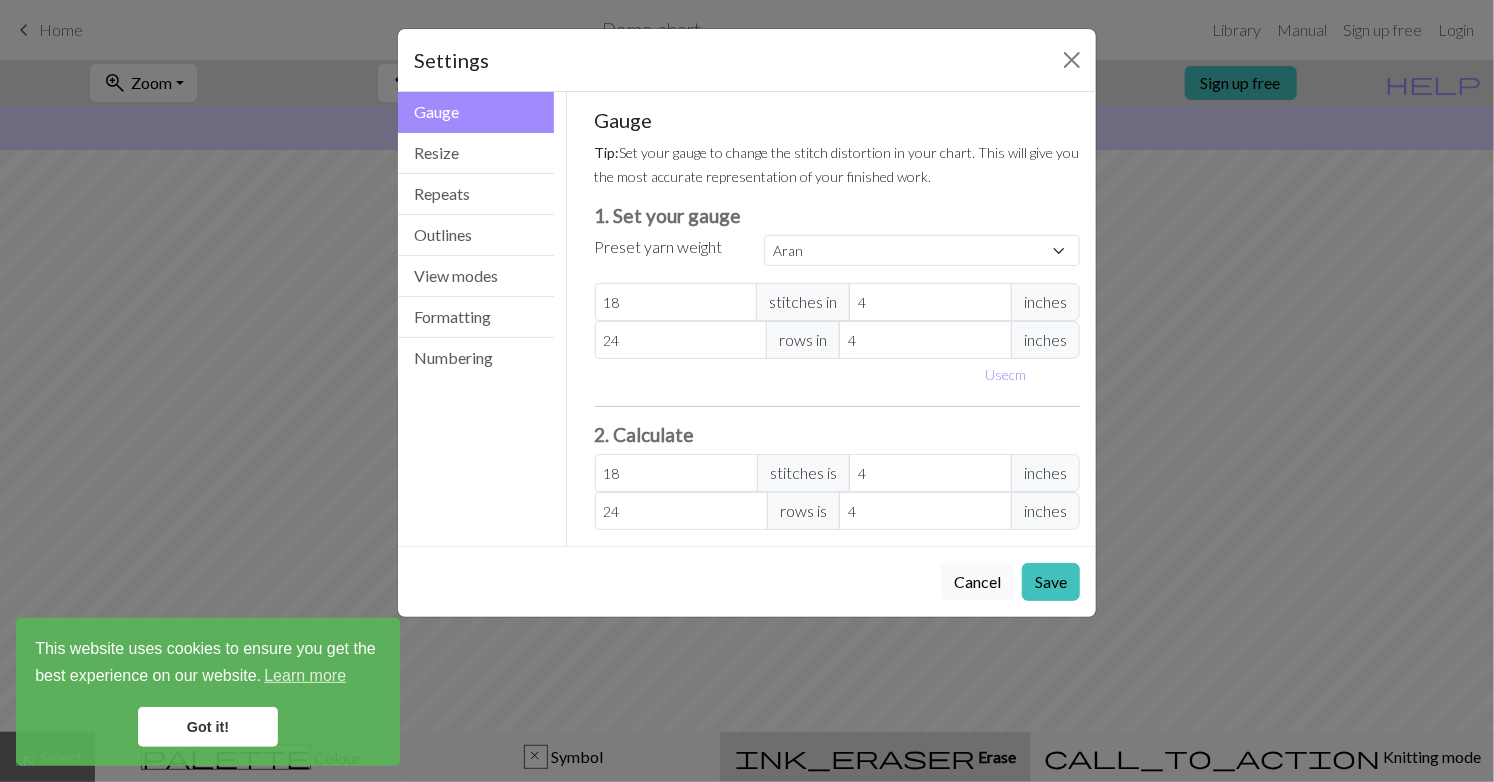 click on "Cancel" at bounding box center (977, 582) 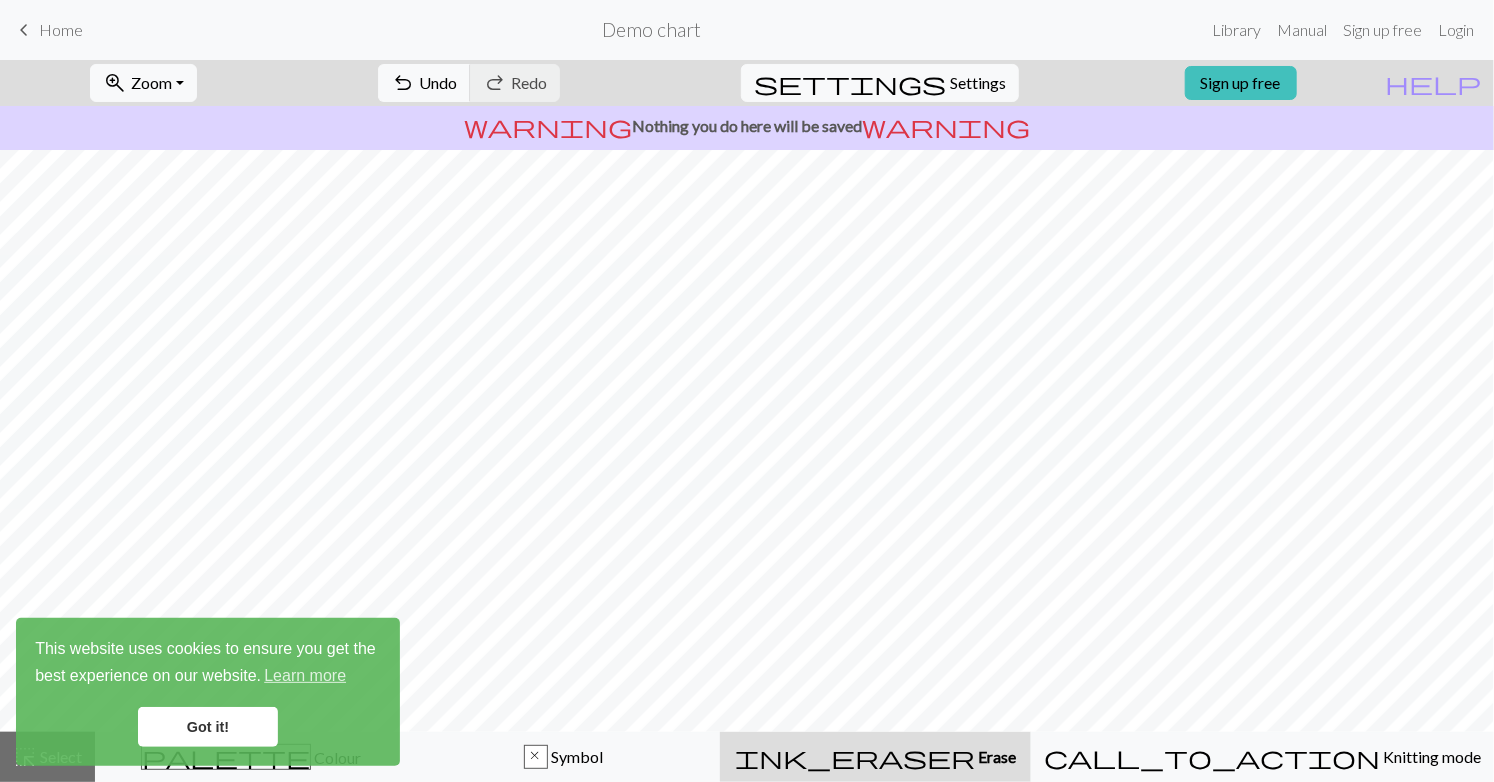 scroll, scrollTop: 147, scrollLeft: 0, axis: vertical 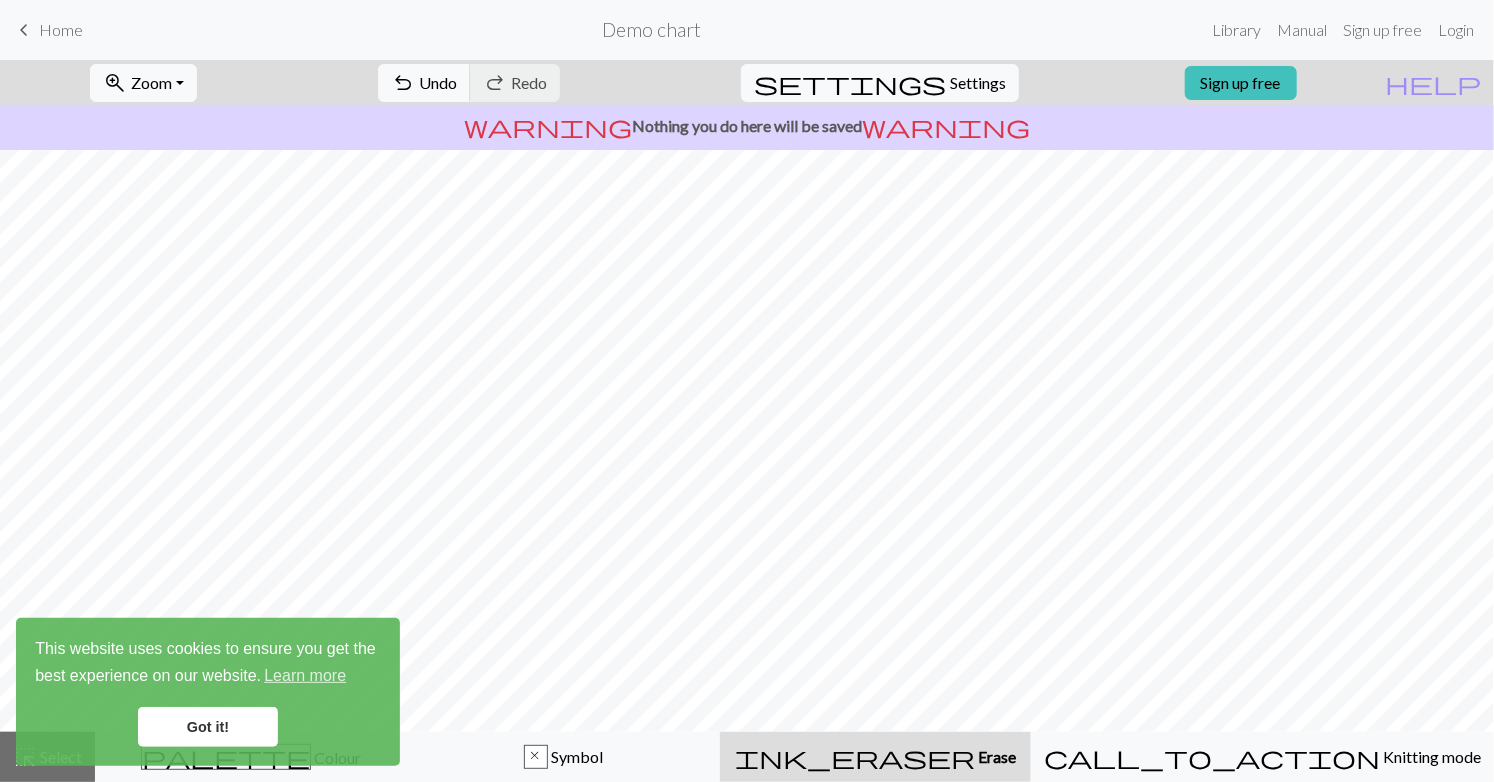 click on "Got it!" at bounding box center [208, 727] 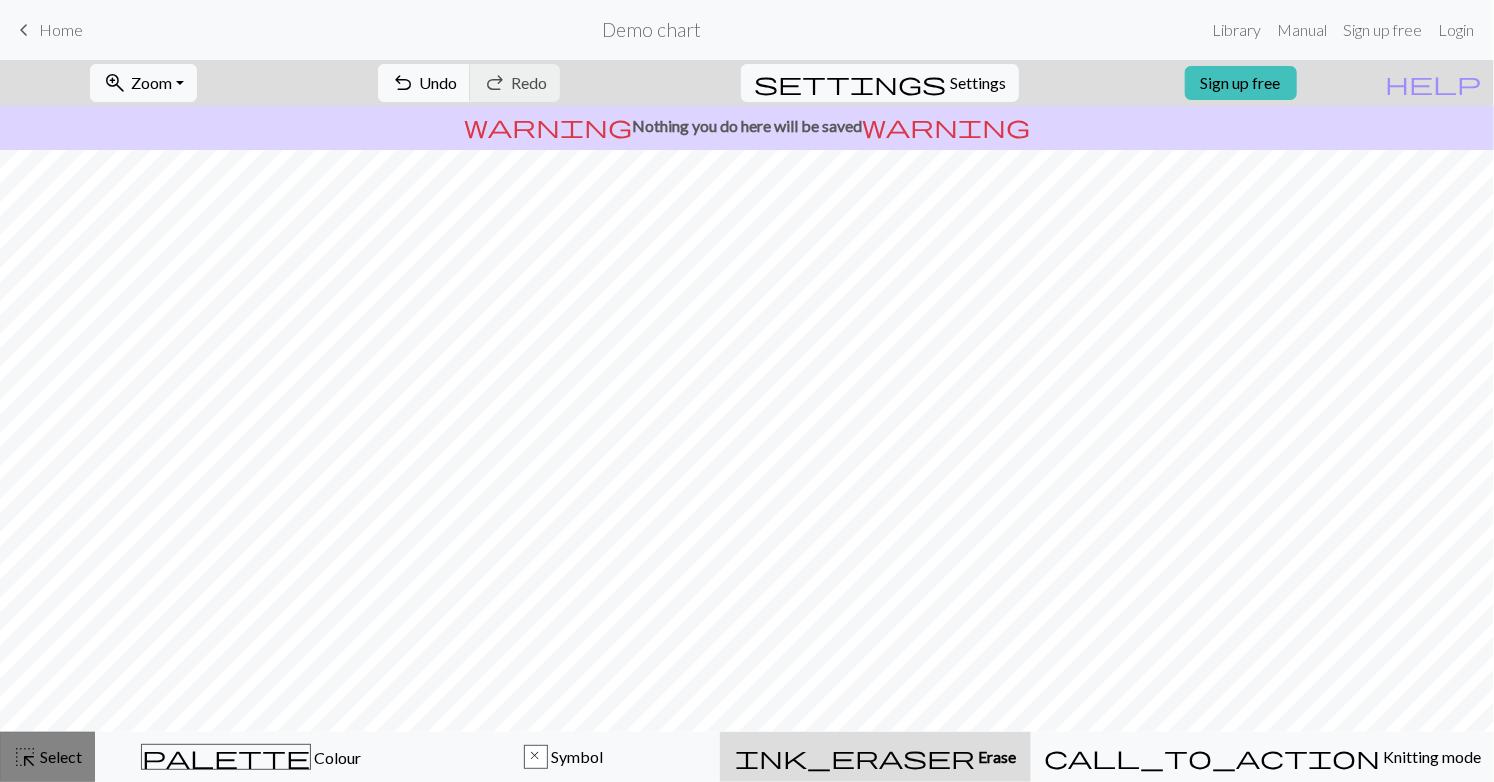 click on "Select" at bounding box center (59, 756) 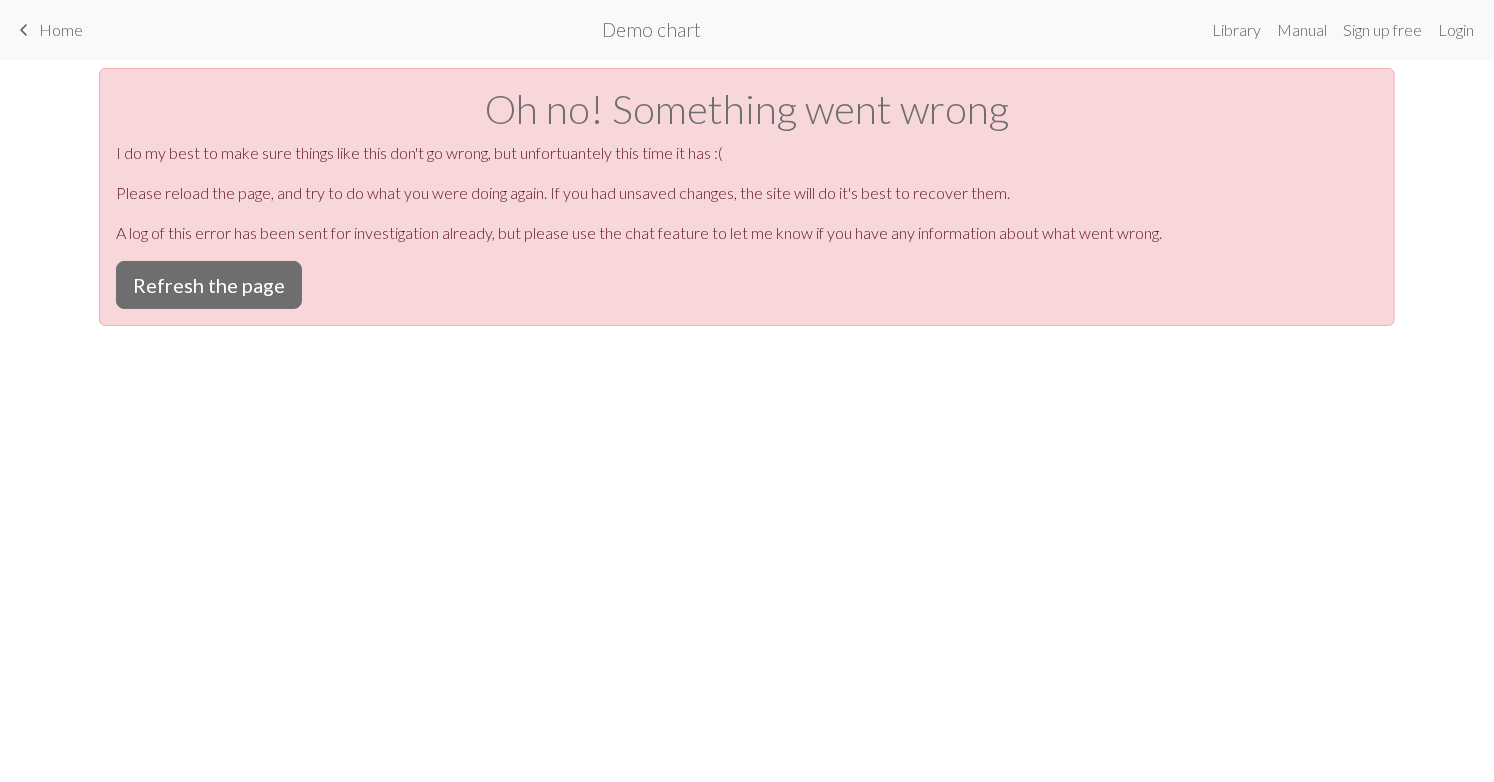 click on "Demo chart" at bounding box center (651, 29) 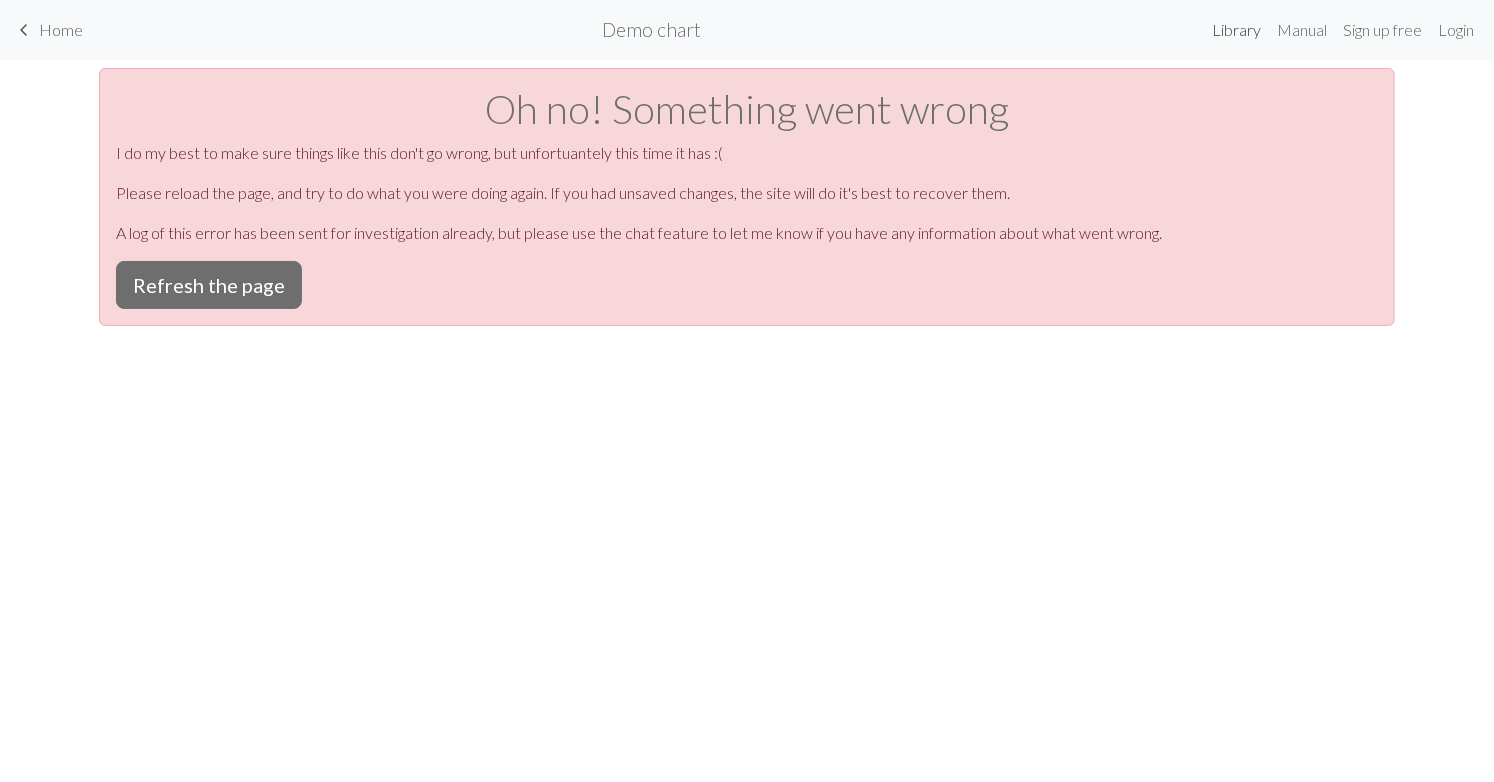 click on "Library" at bounding box center [1236, 30] 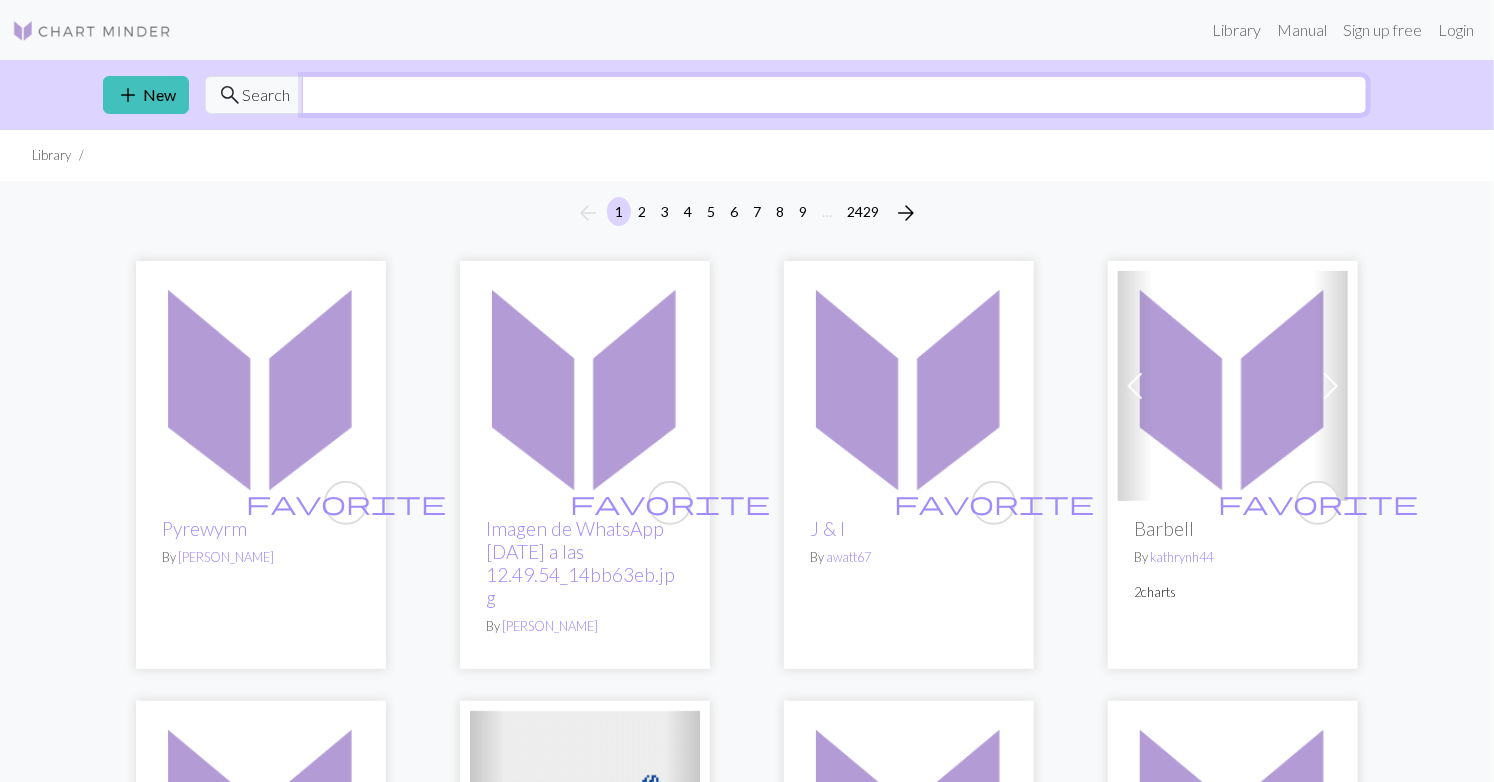 click at bounding box center (834, 95) 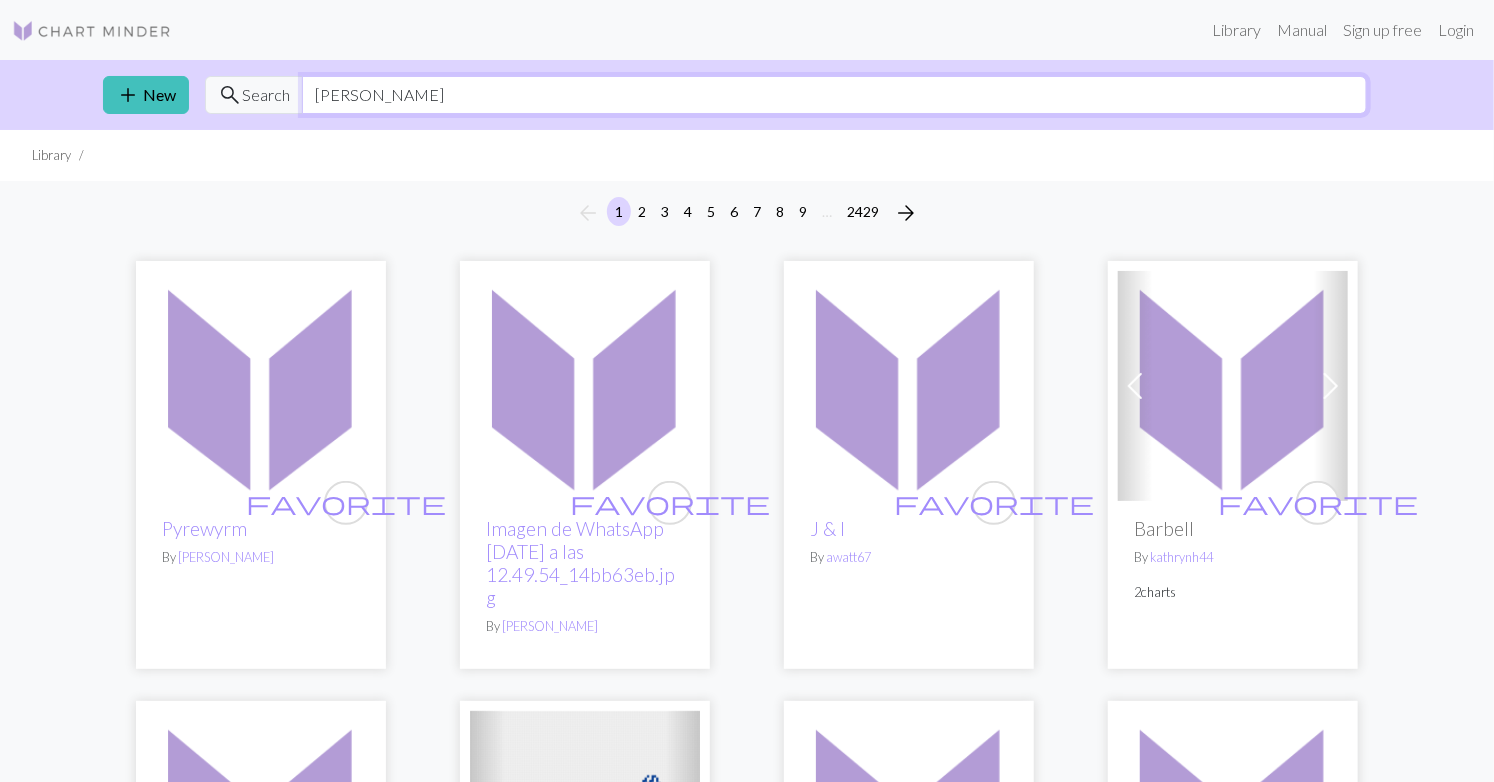 type on "[PERSON_NAME]" 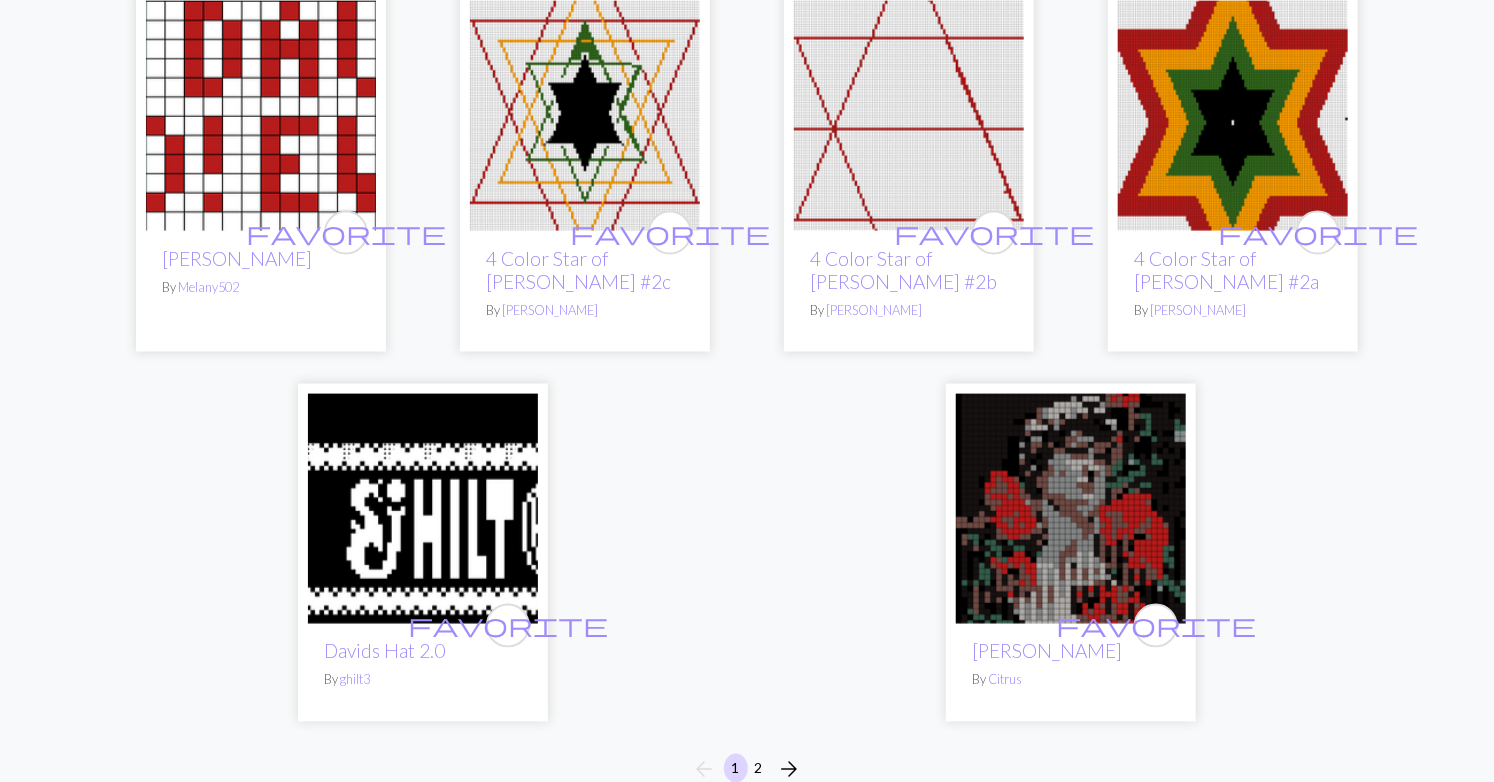 scroll, scrollTop: 5231, scrollLeft: 0, axis: vertical 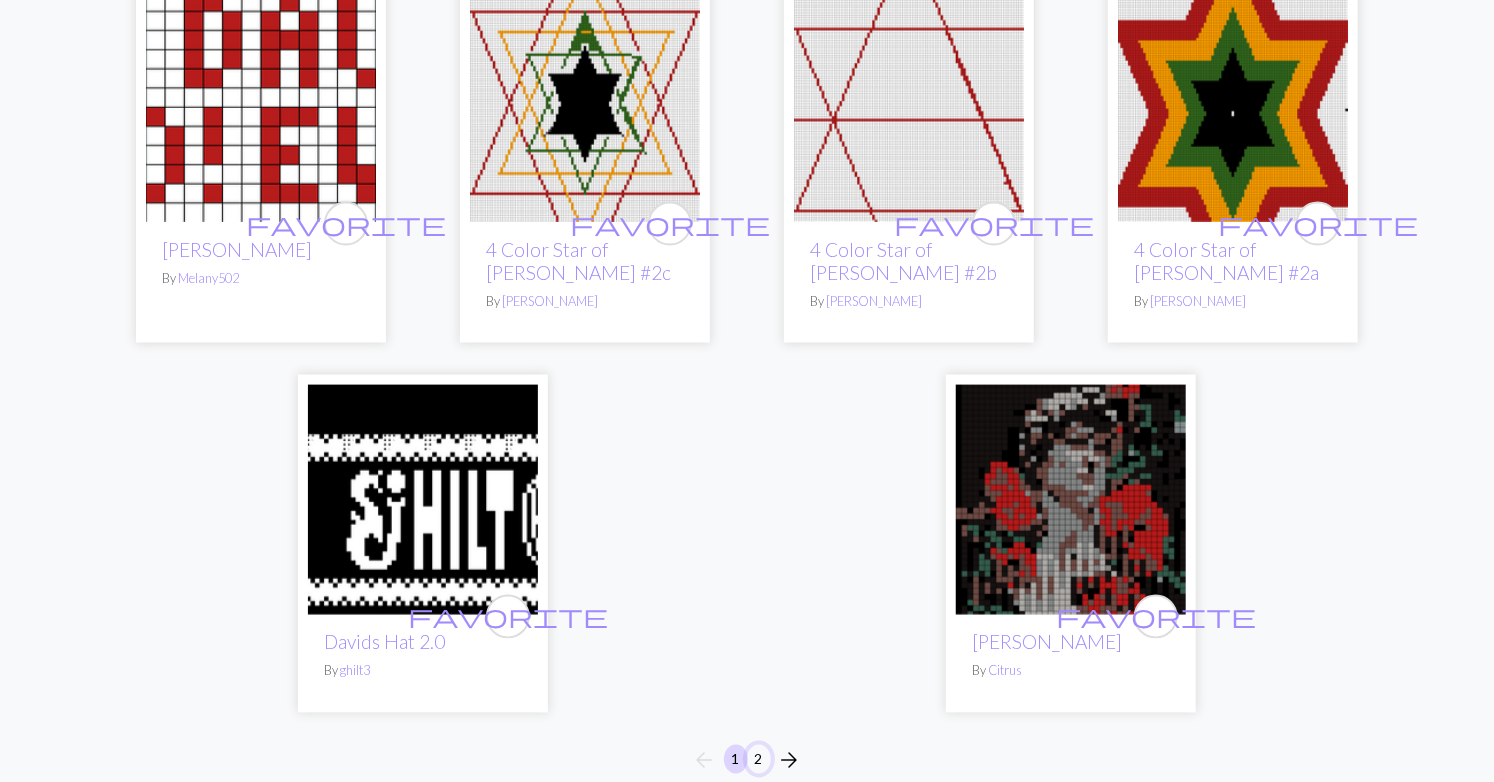 click on "2" at bounding box center (759, 759) 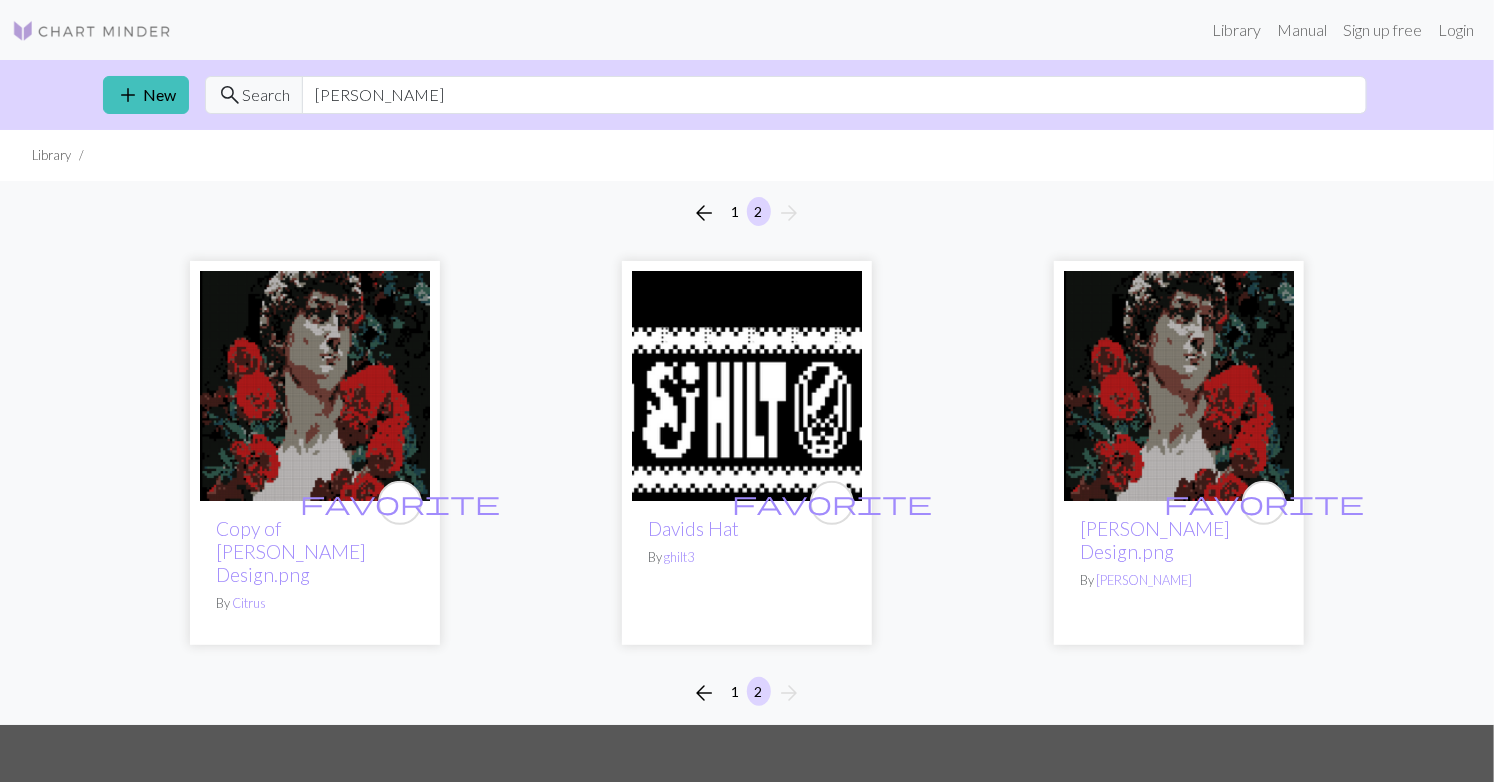 scroll, scrollTop: 249, scrollLeft: 0, axis: vertical 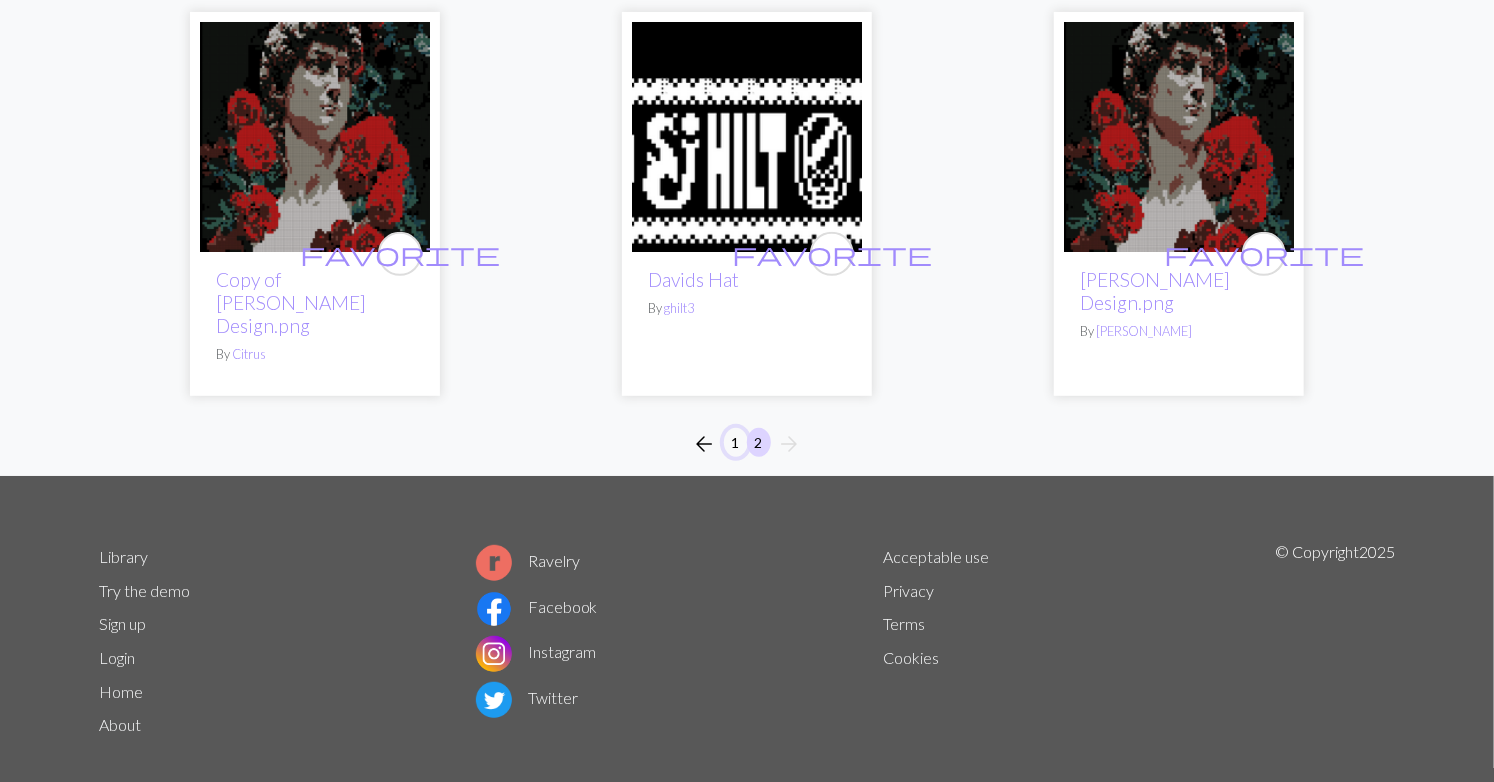 click on "1" at bounding box center (736, 442) 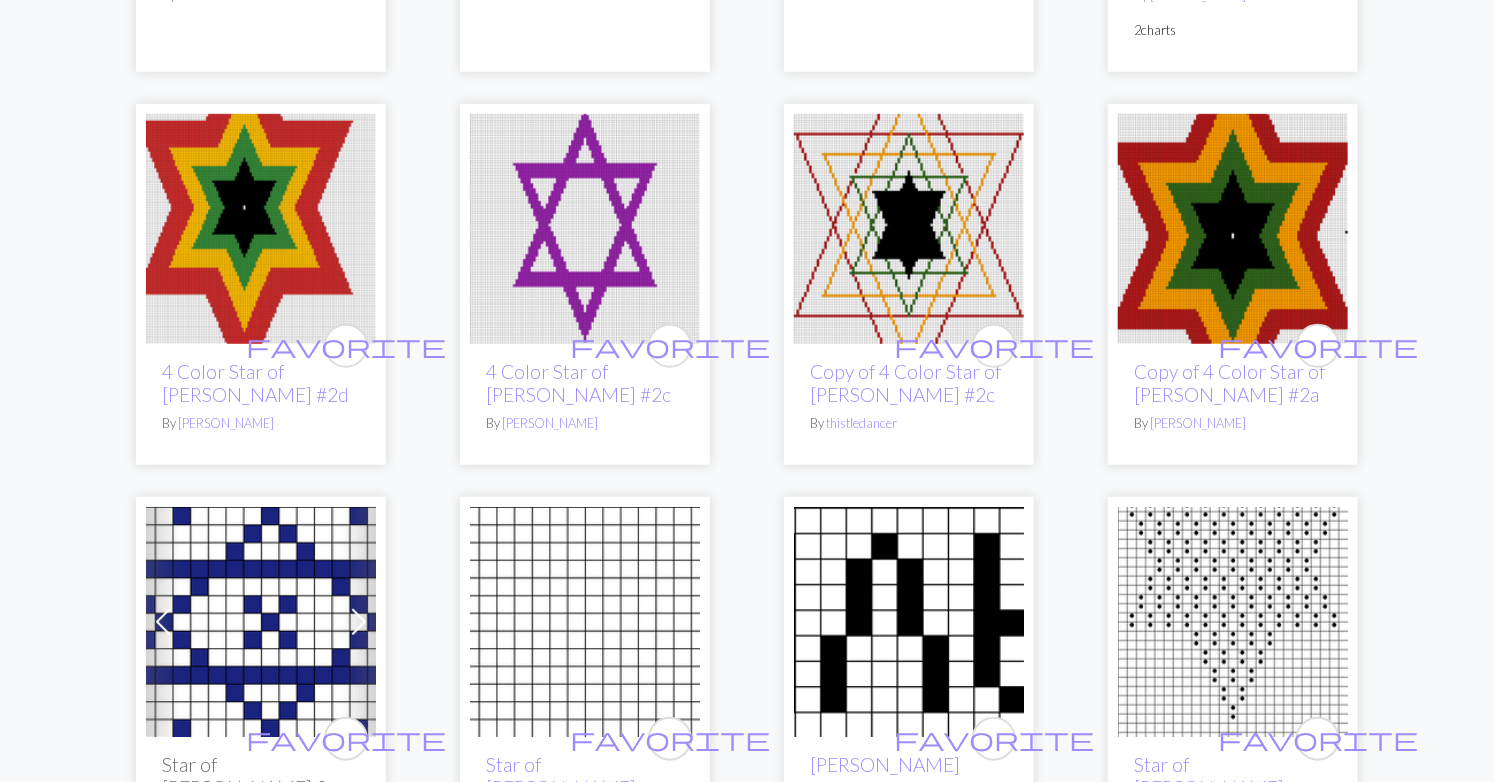 scroll, scrollTop: 4292, scrollLeft: 0, axis: vertical 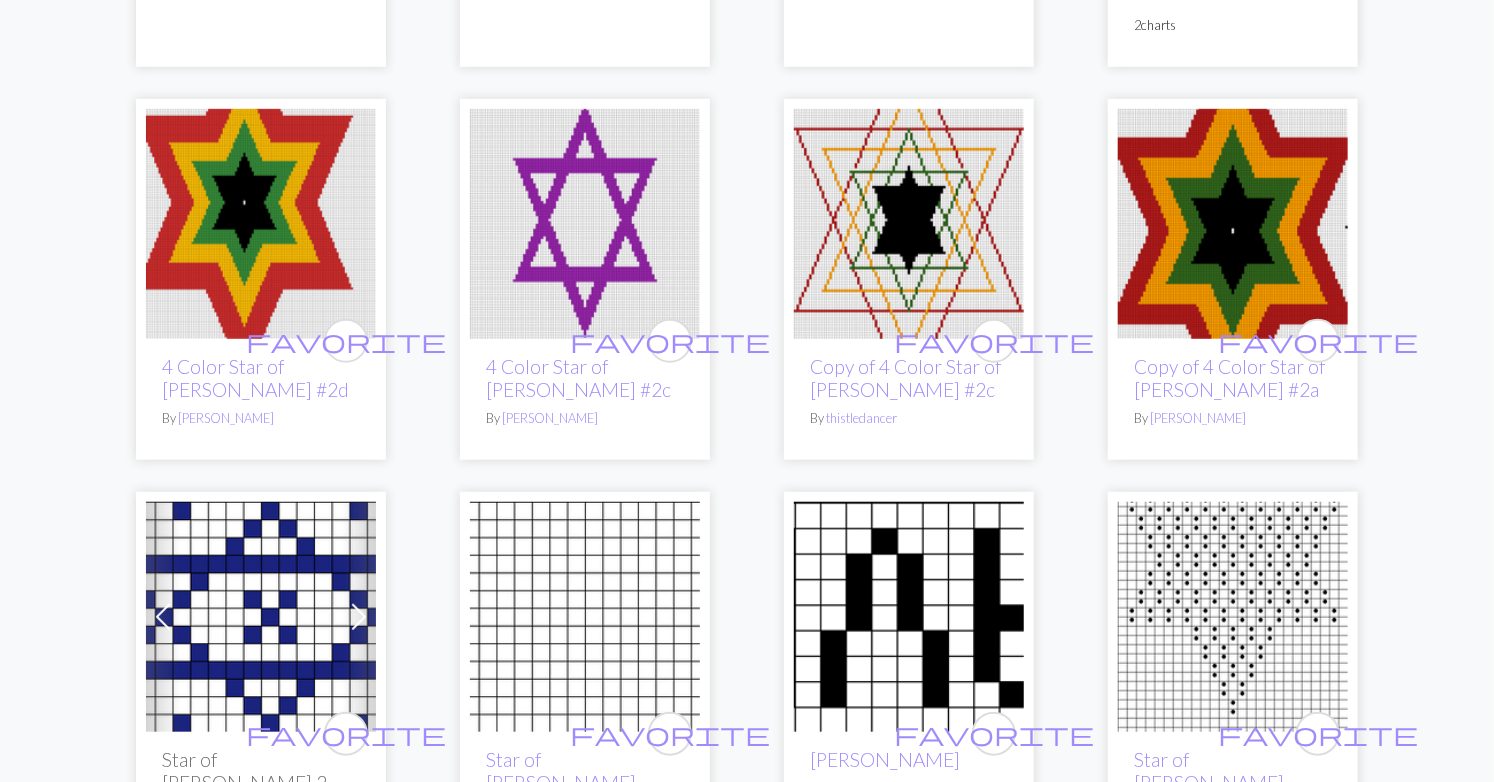click at bounding box center (1233, 617) 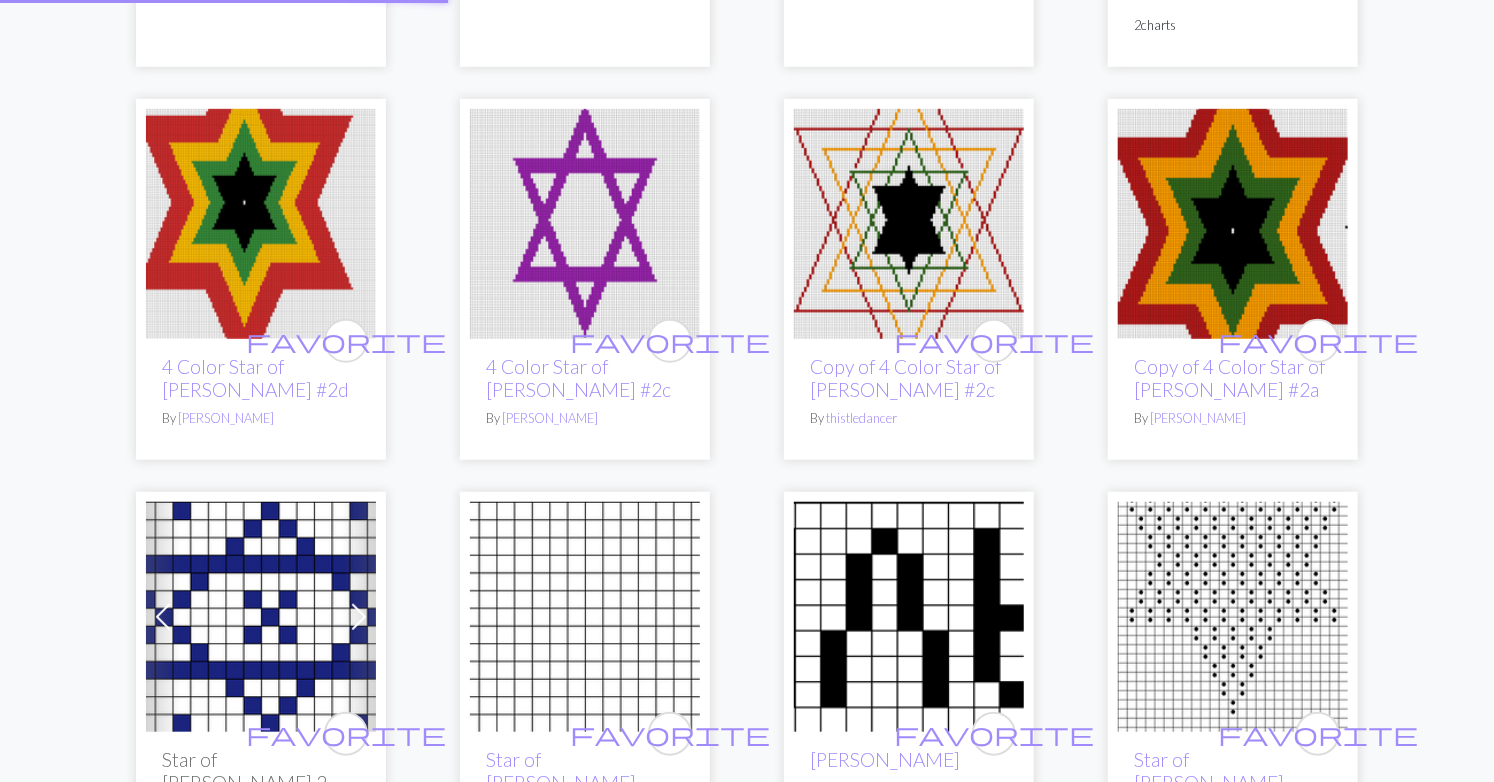 scroll, scrollTop: 0, scrollLeft: 0, axis: both 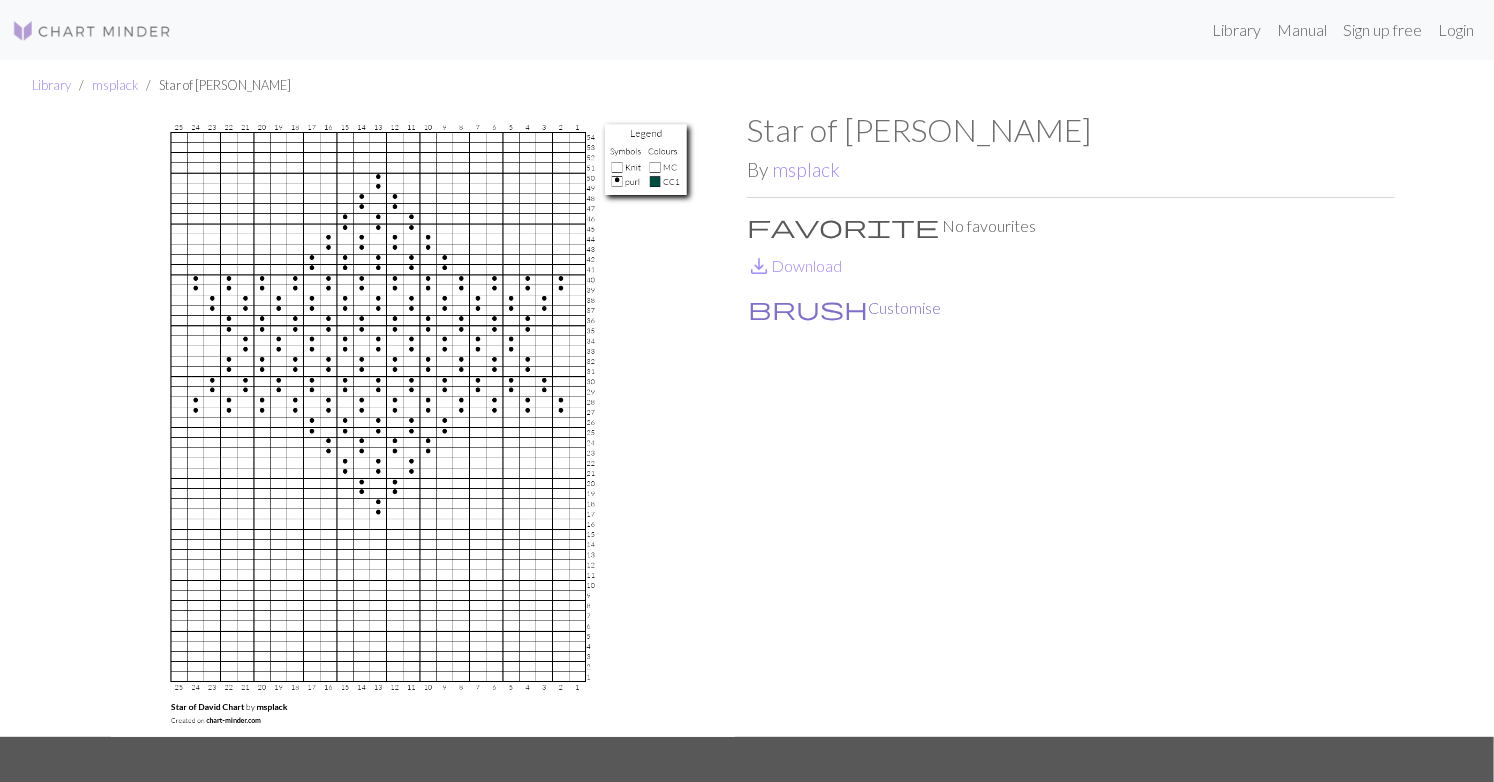 click on "brush Customise" at bounding box center [844, 308] 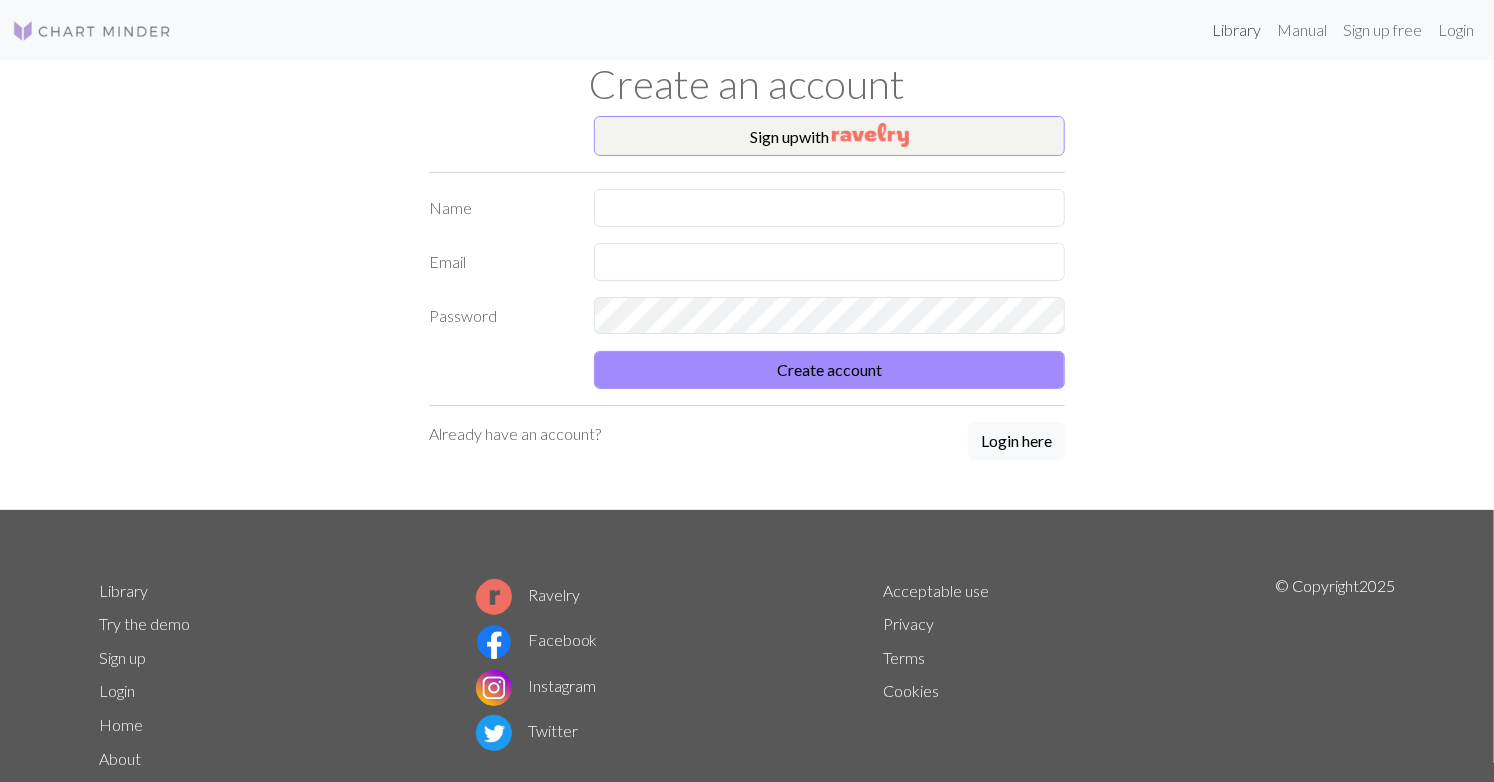 click on "Library" at bounding box center [1236, 30] 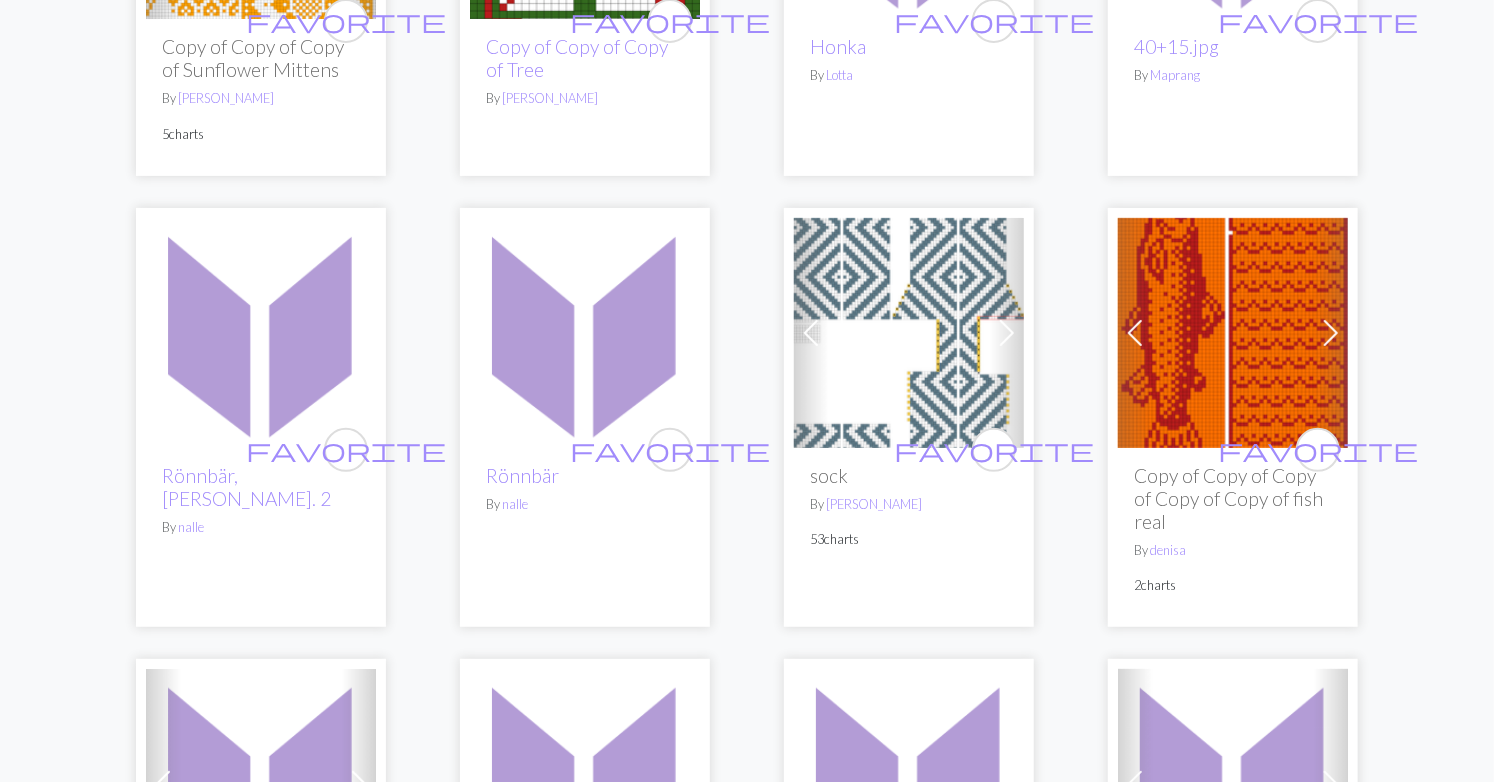 scroll, scrollTop: 5228, scrollLeft: 0, axis: vertical 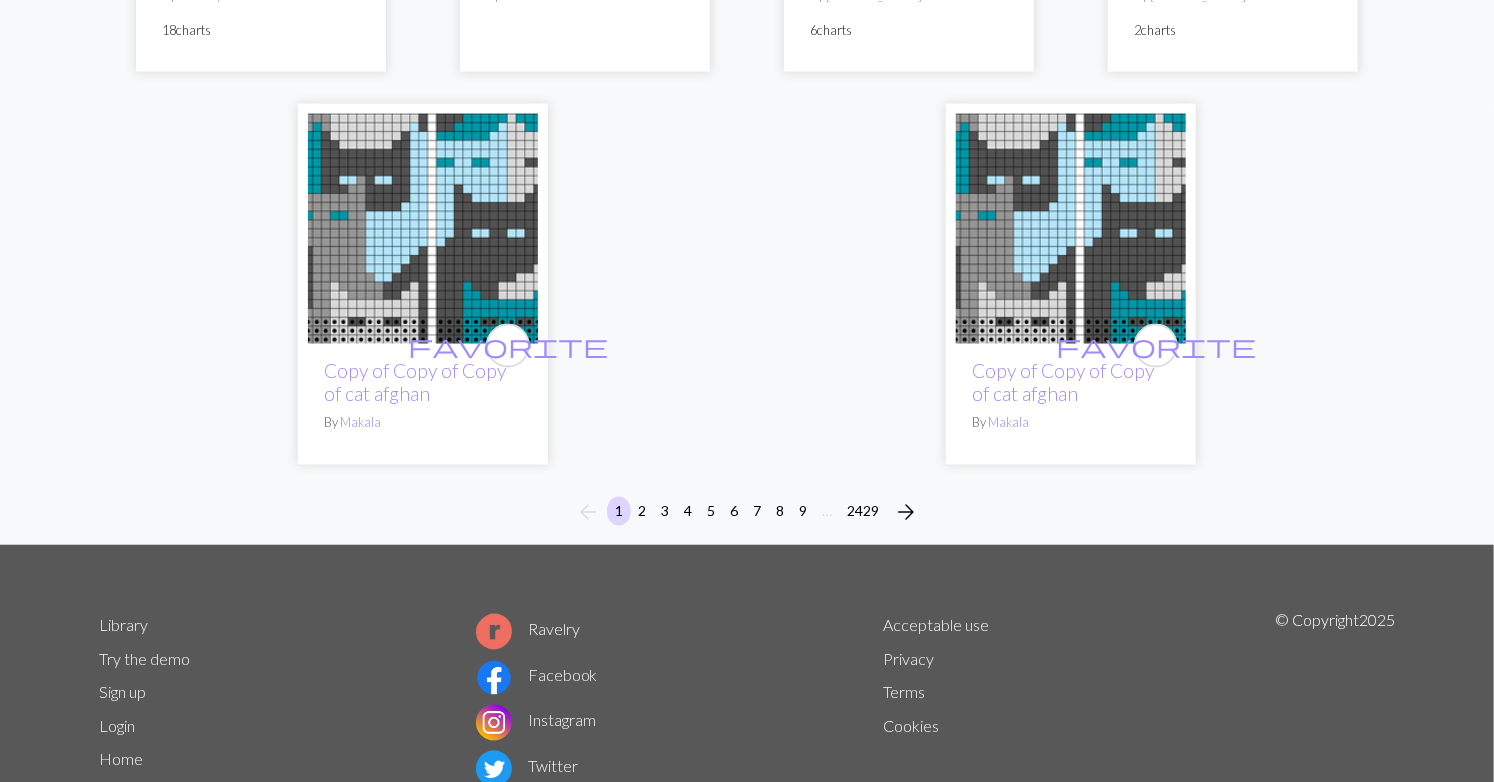 click on "Try the demo" at bounding box center (144, 659) 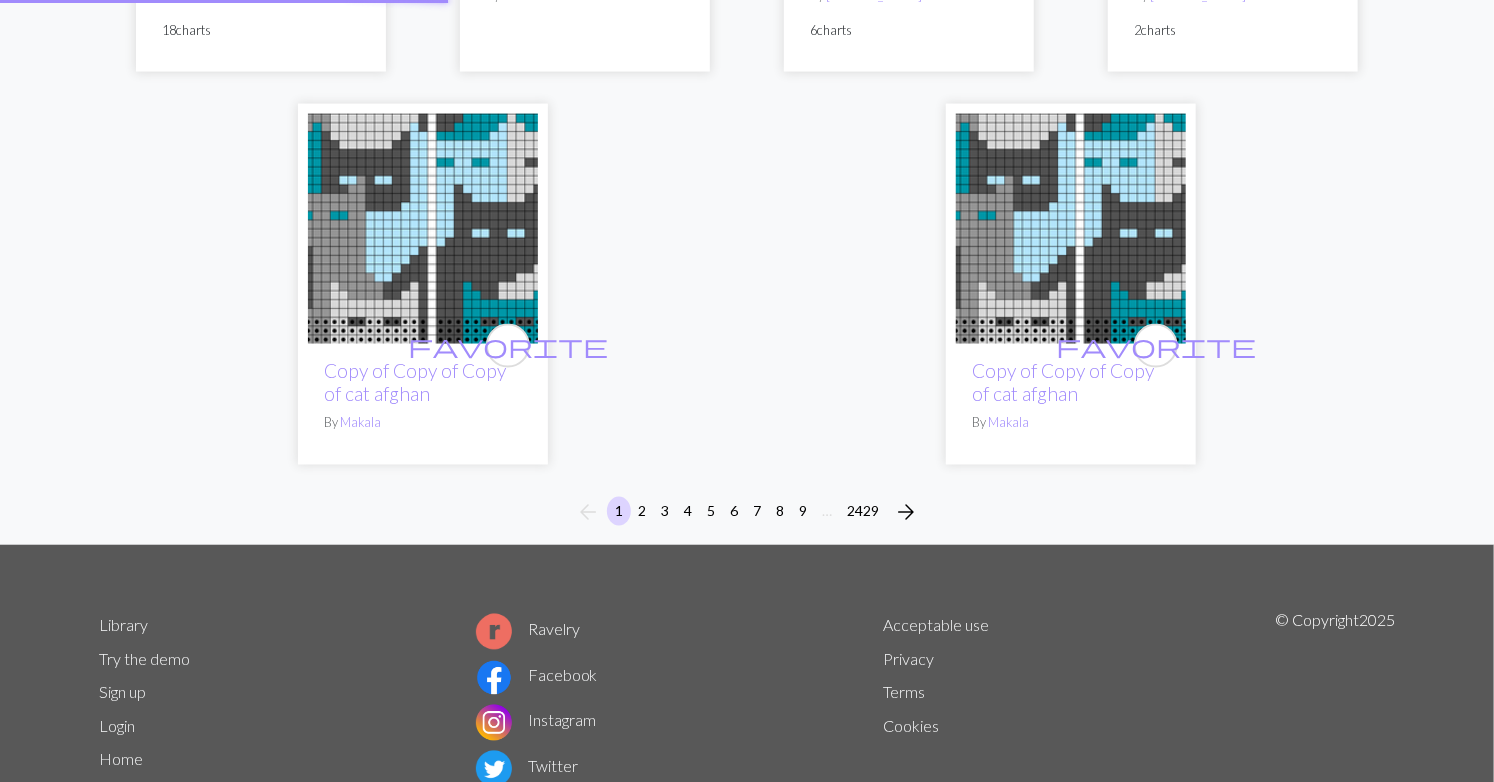 scroll, scrollTop: 0, scrollLeft: 0, axis: both 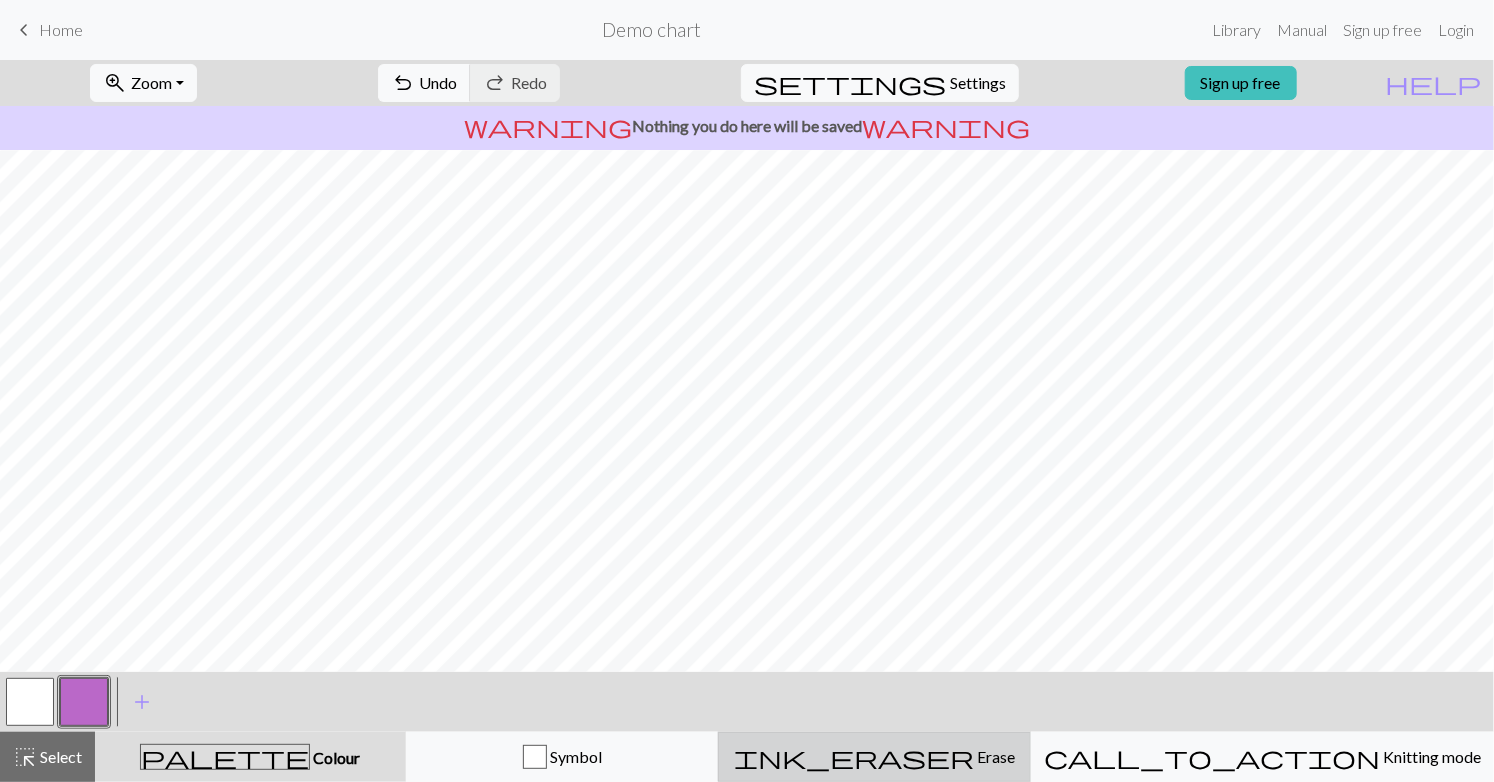 click on "ink_eraser" at bounding box center [854, 757] 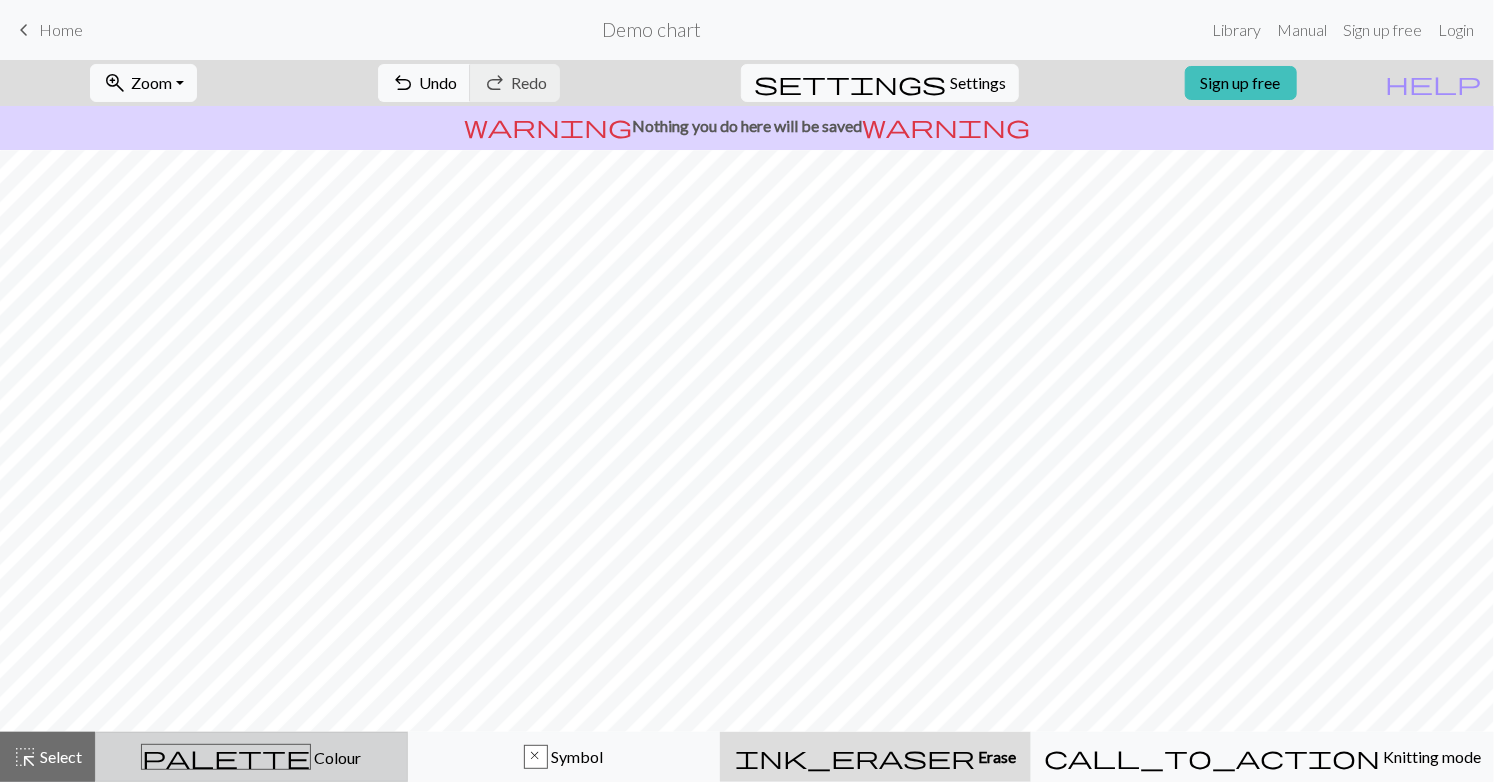 click on "Colour" at bounding box center (336, 757) 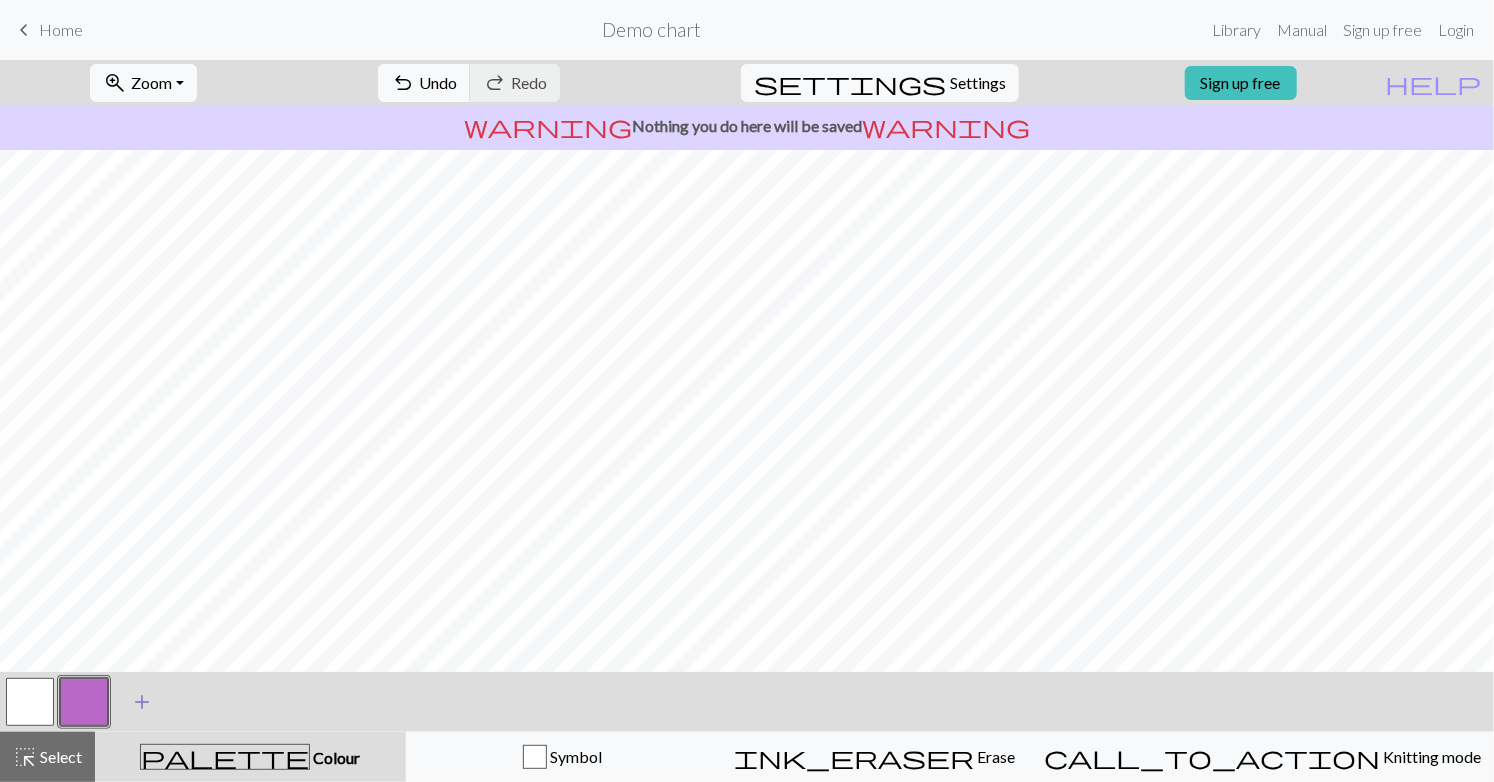 click on "add" at bounding box center (142, 702) 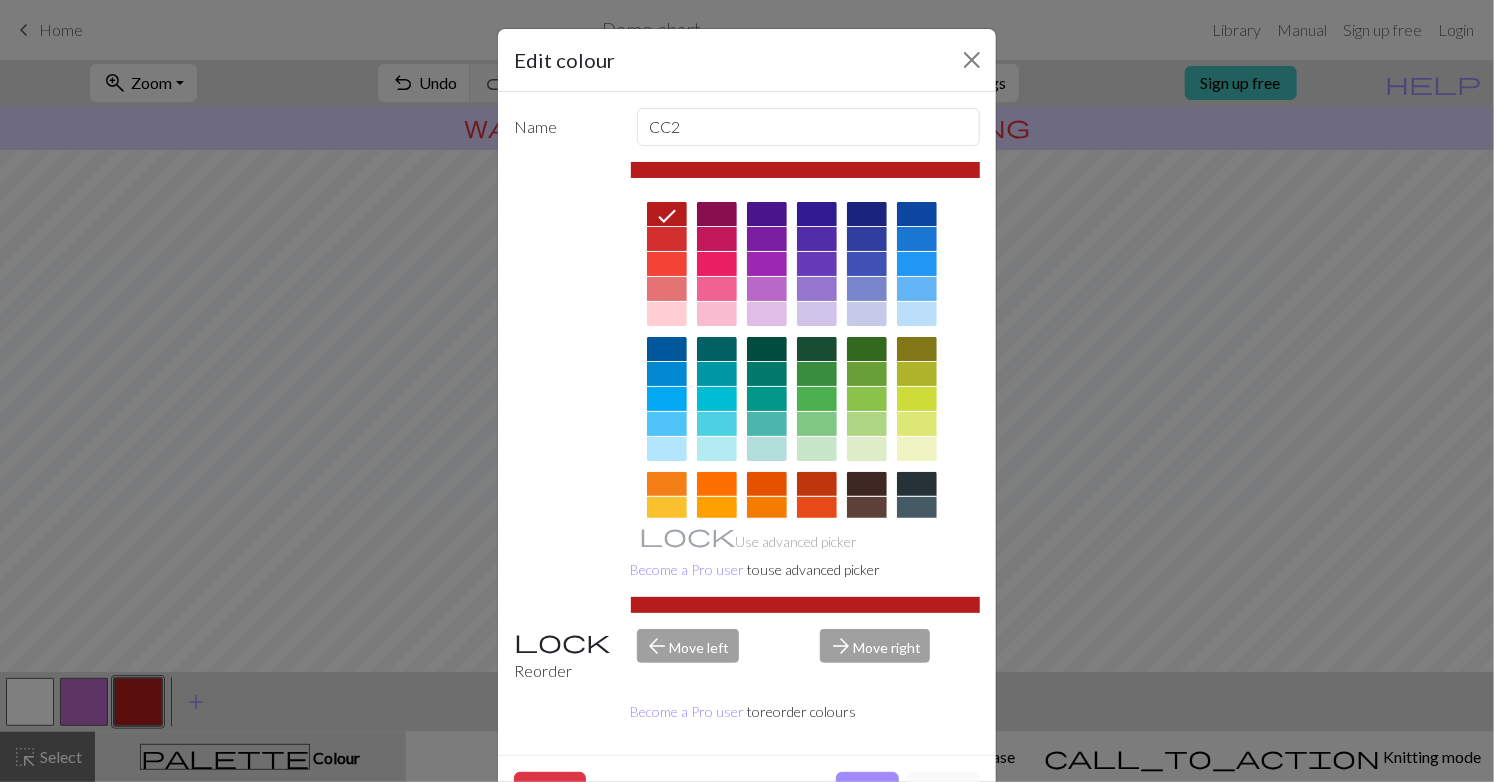 click at bounding box center (867, 484) 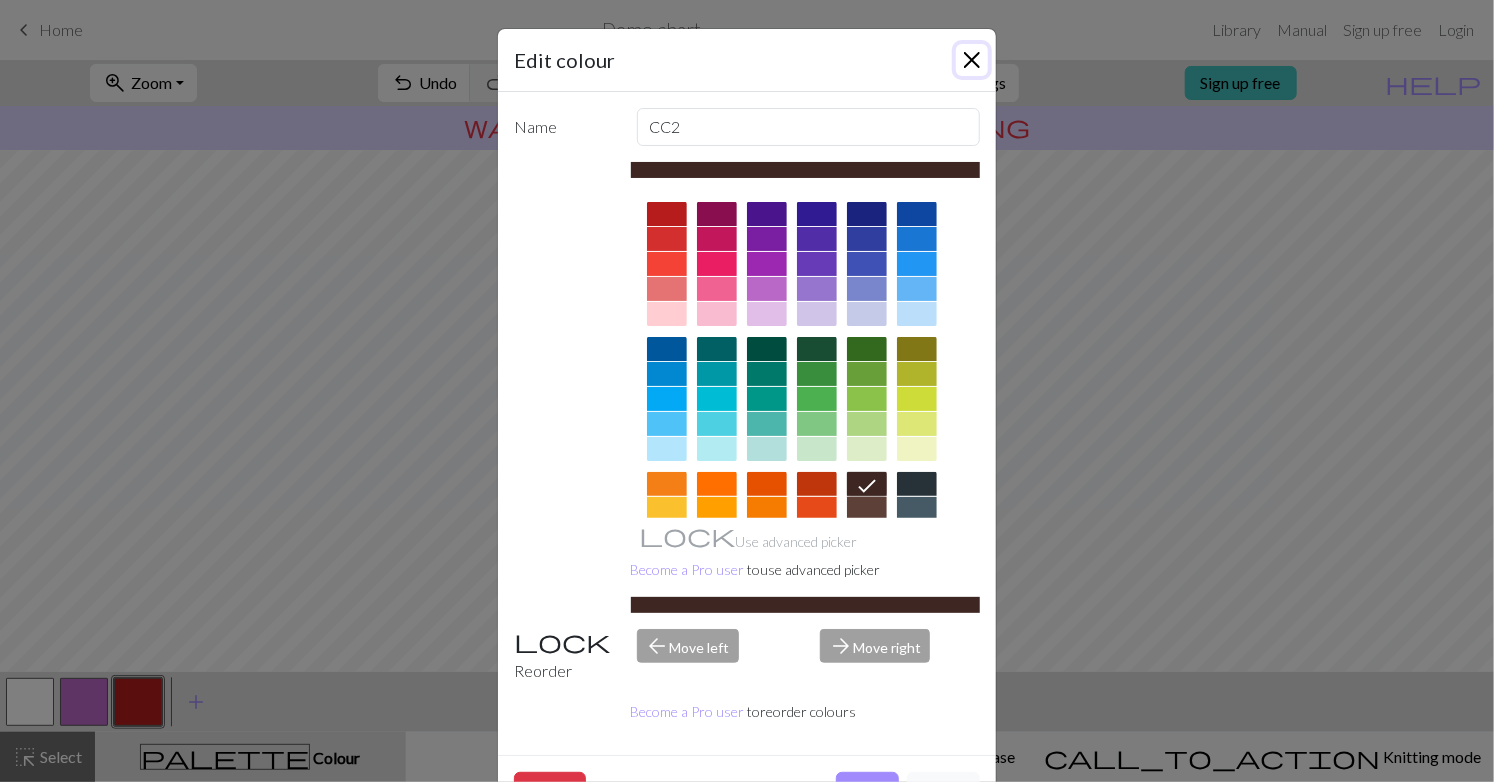 click at bounding box center (972, 60) 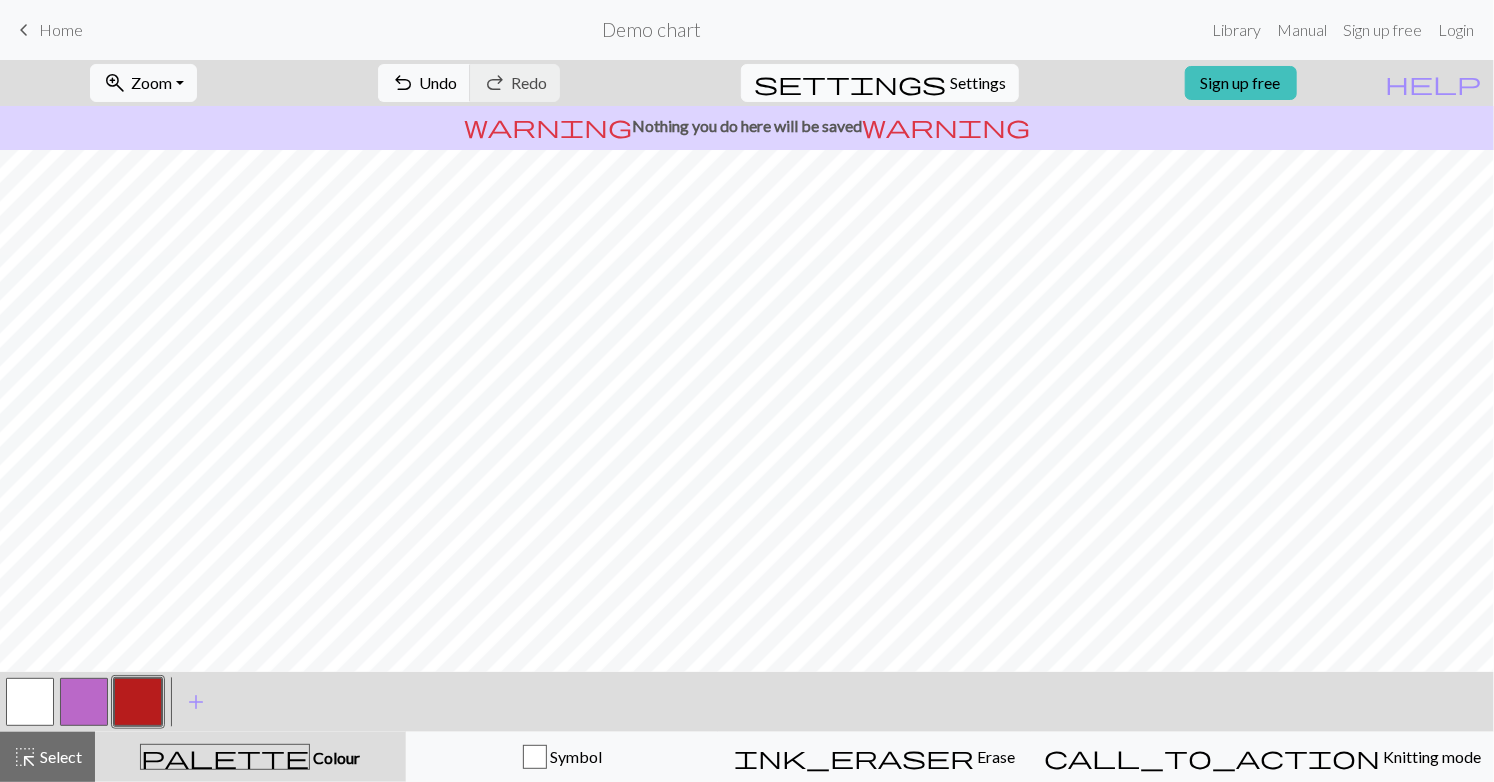 scroll, scrollTop: 110, scrollLeft: 0, axis: vertical 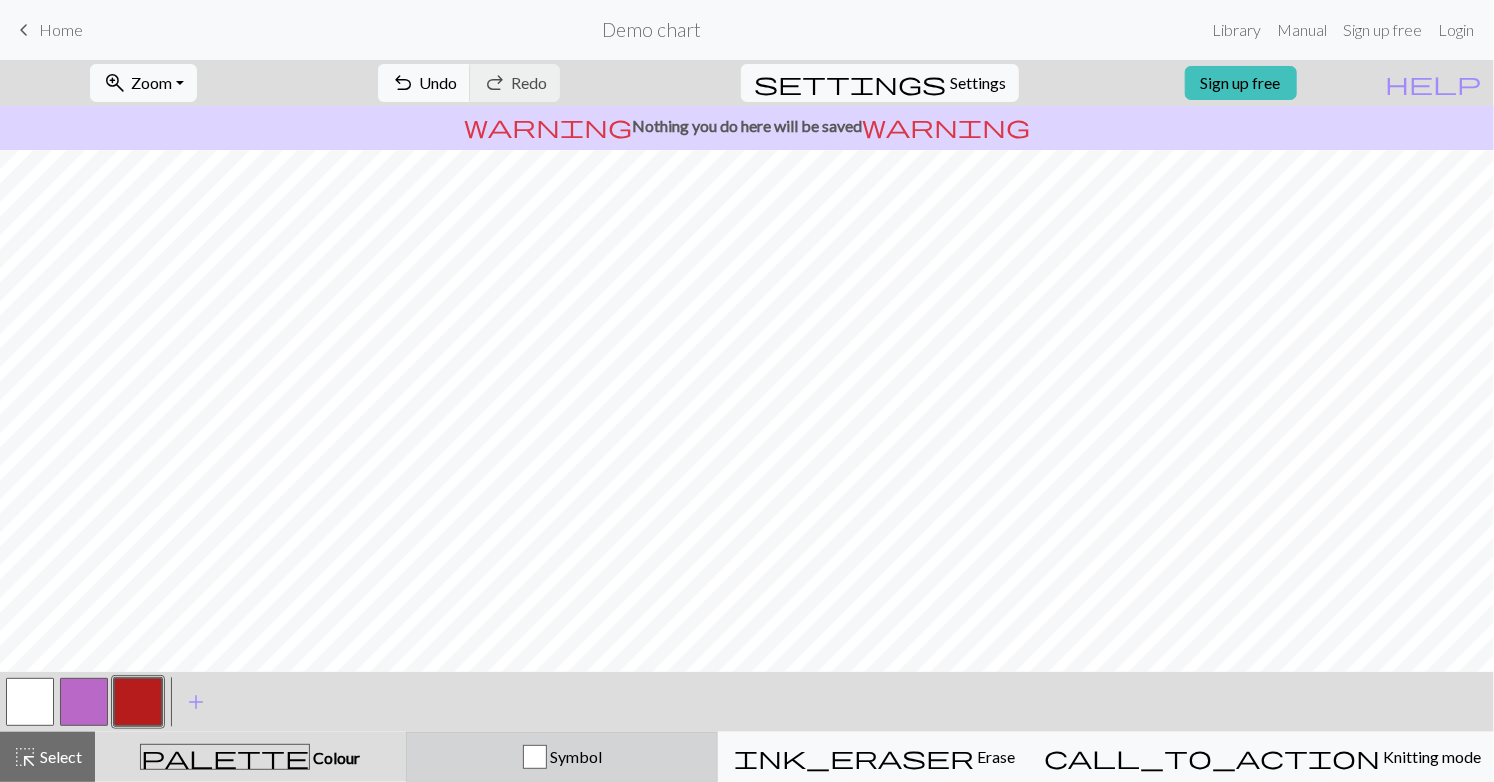 click at bounding box center [535, 757] 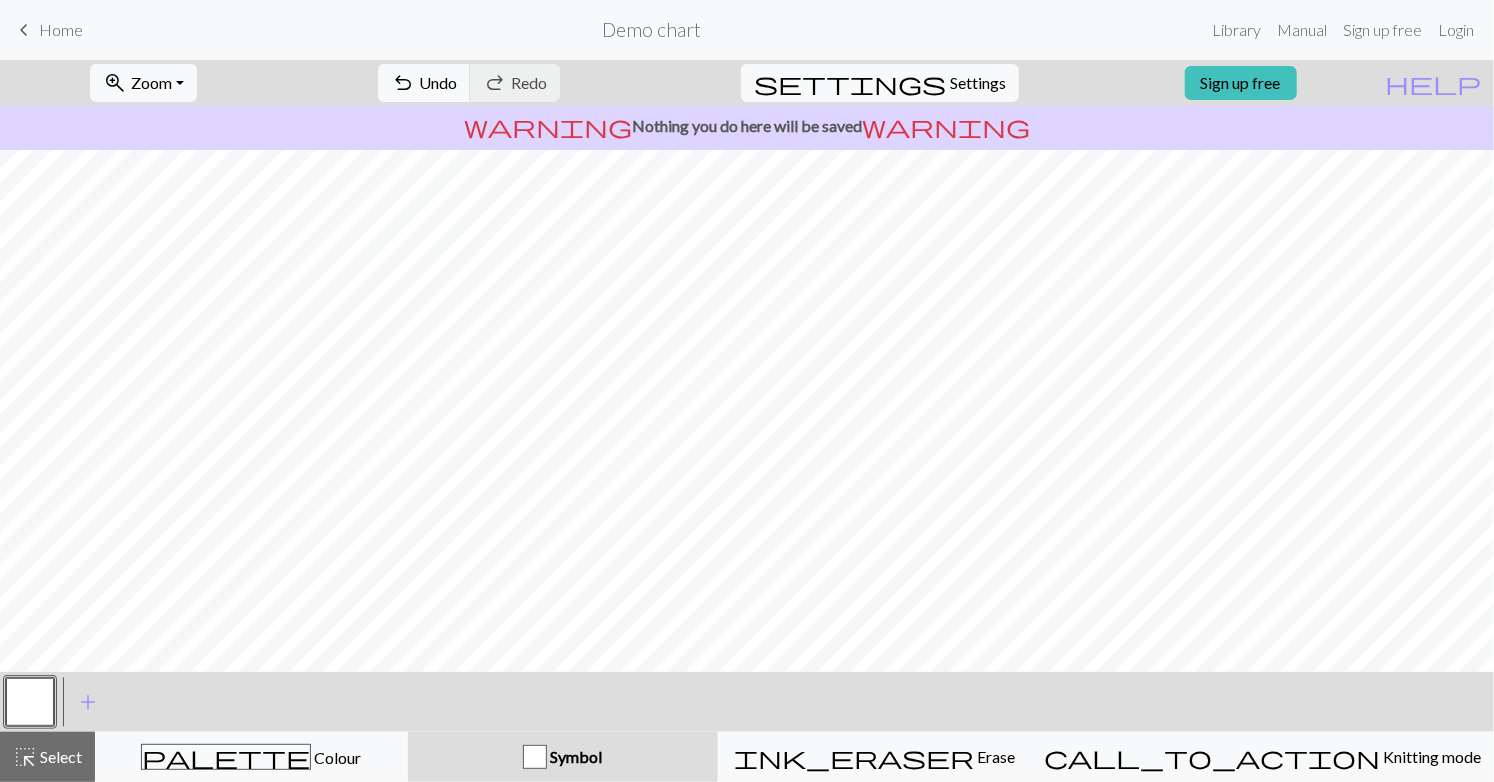 click at bounding box center (535, 757) 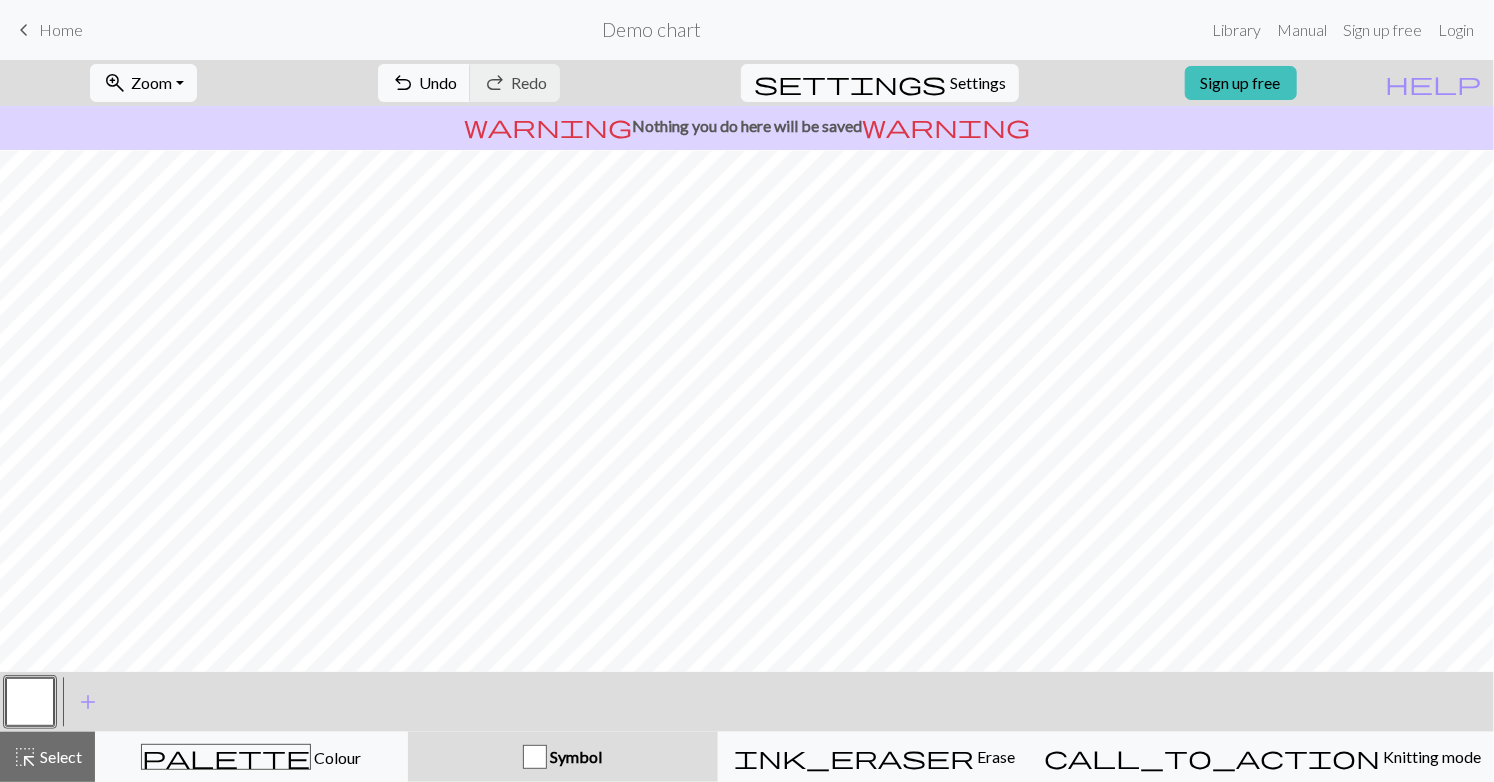 scroll, scrollTop: 207, scrollLeft: 0, axis: vertical 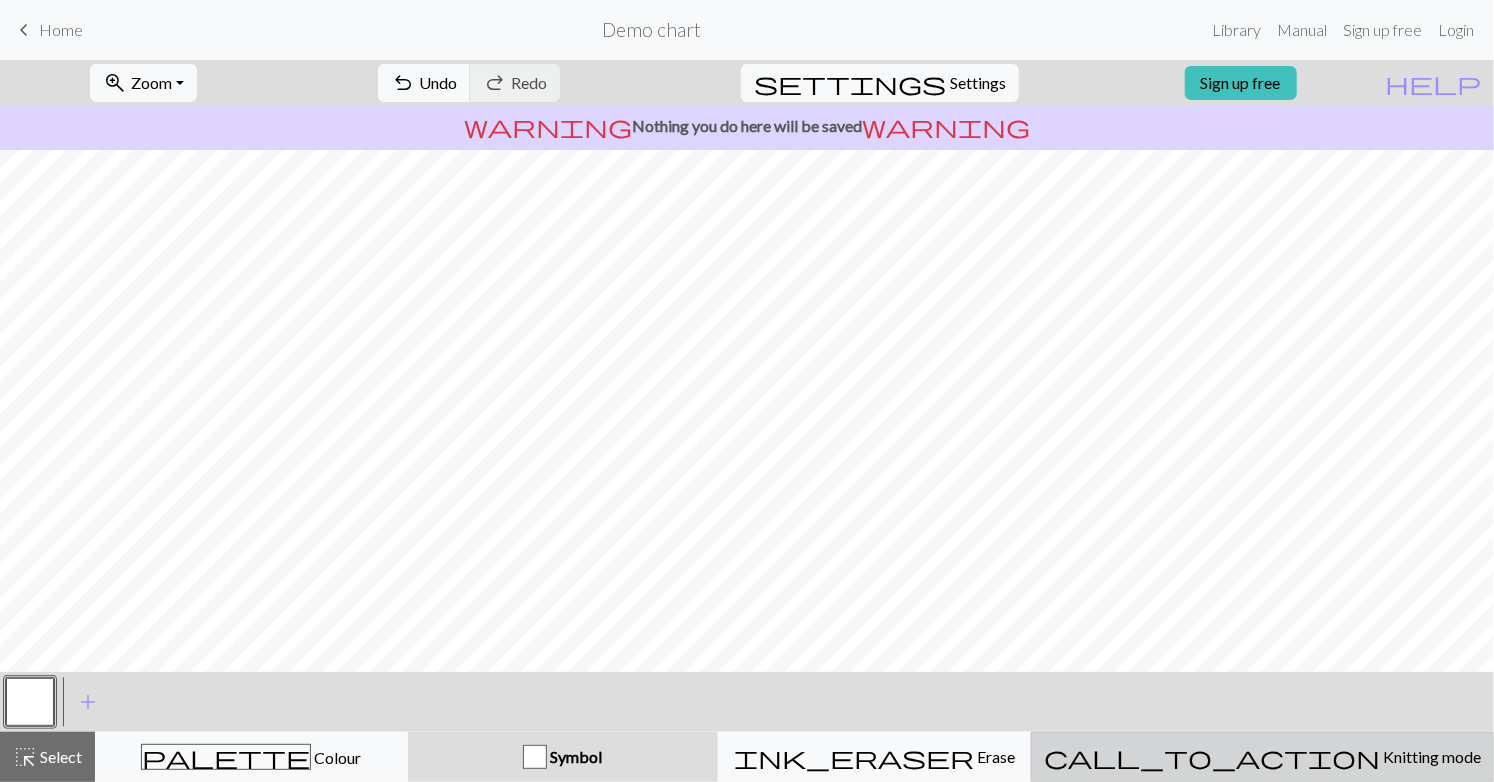 click on "Knitting mode" at bounding box center [1430, 756] 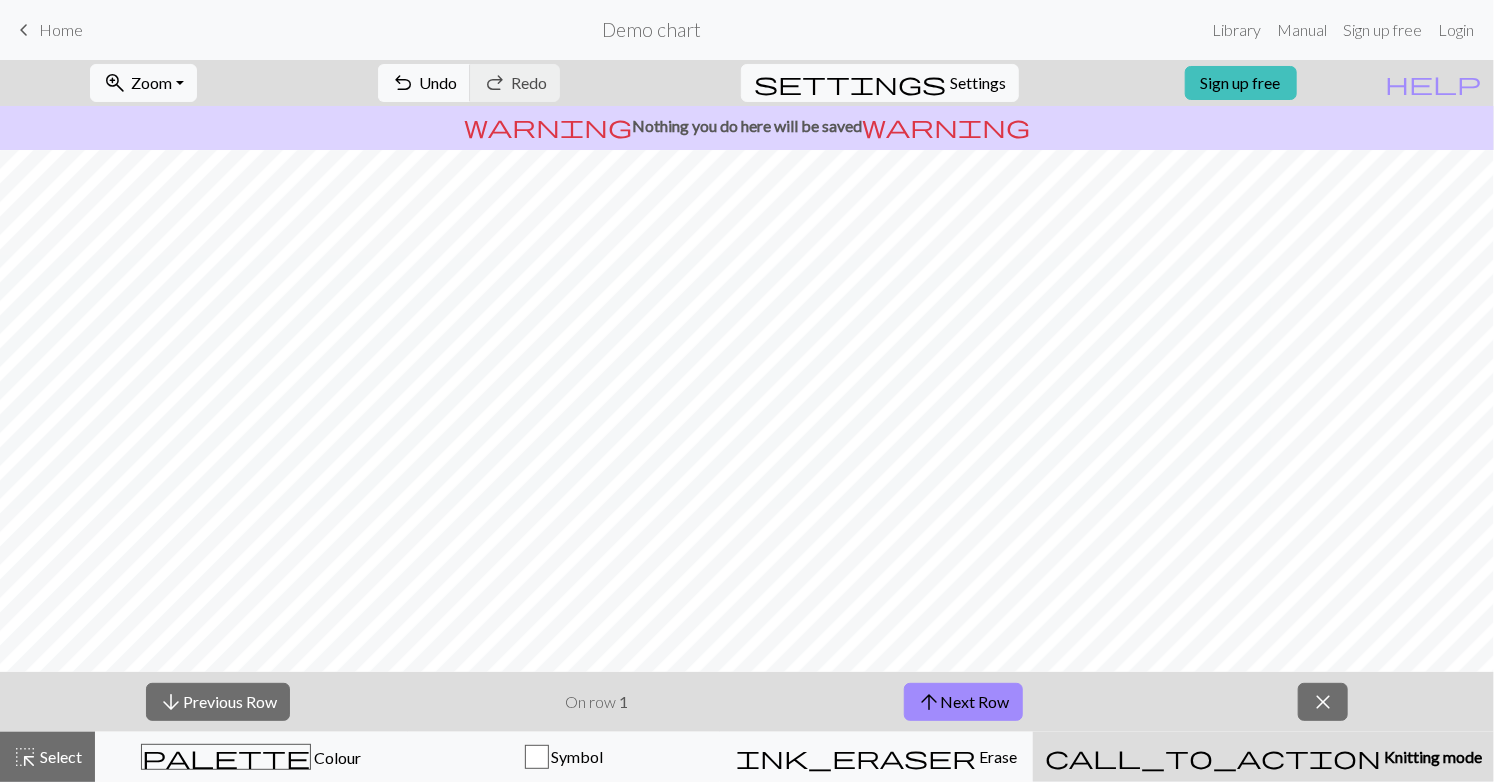 click on "Knitting mode" at bounding box center (1431, 756) 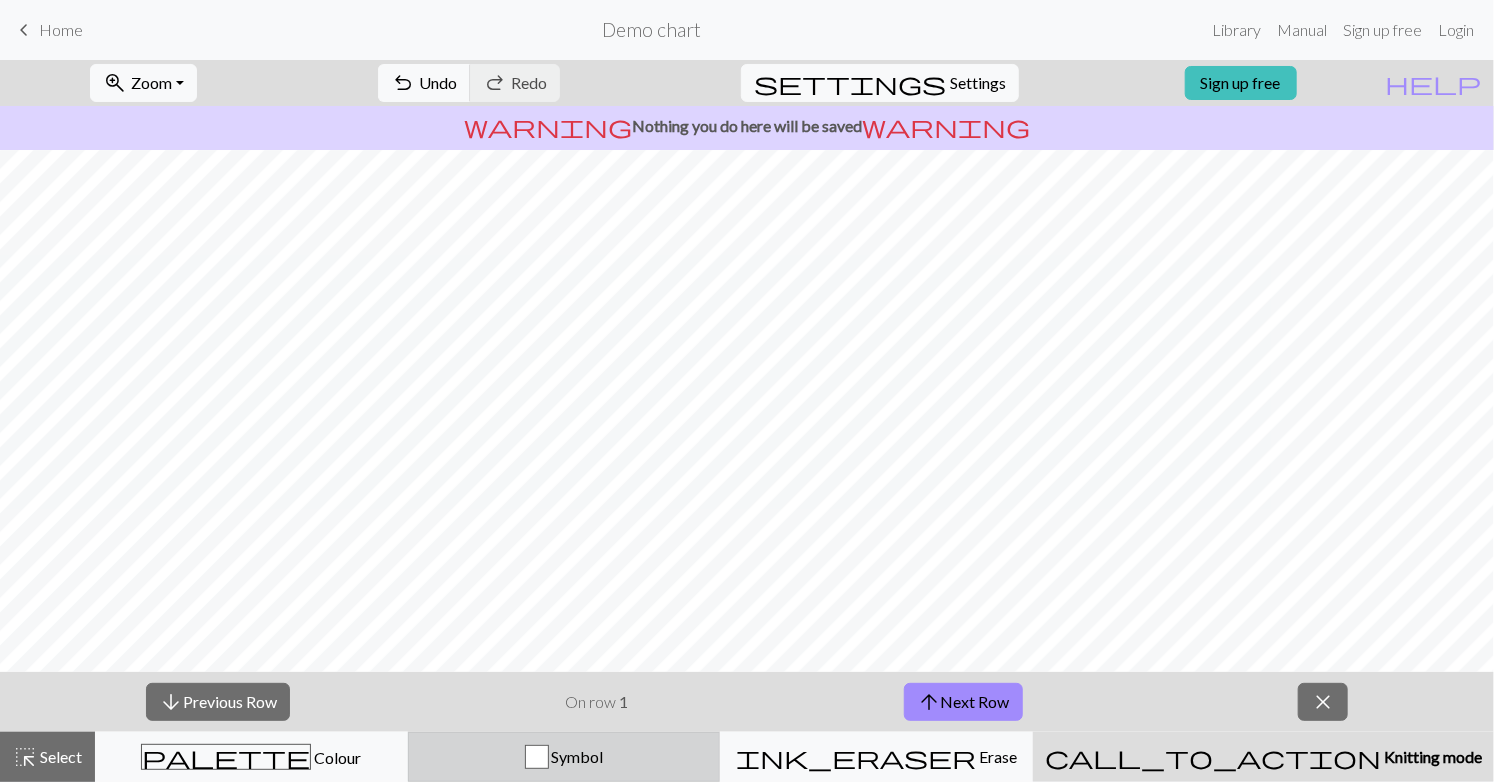 click on "Symbol" at bounding box center (564, 757) 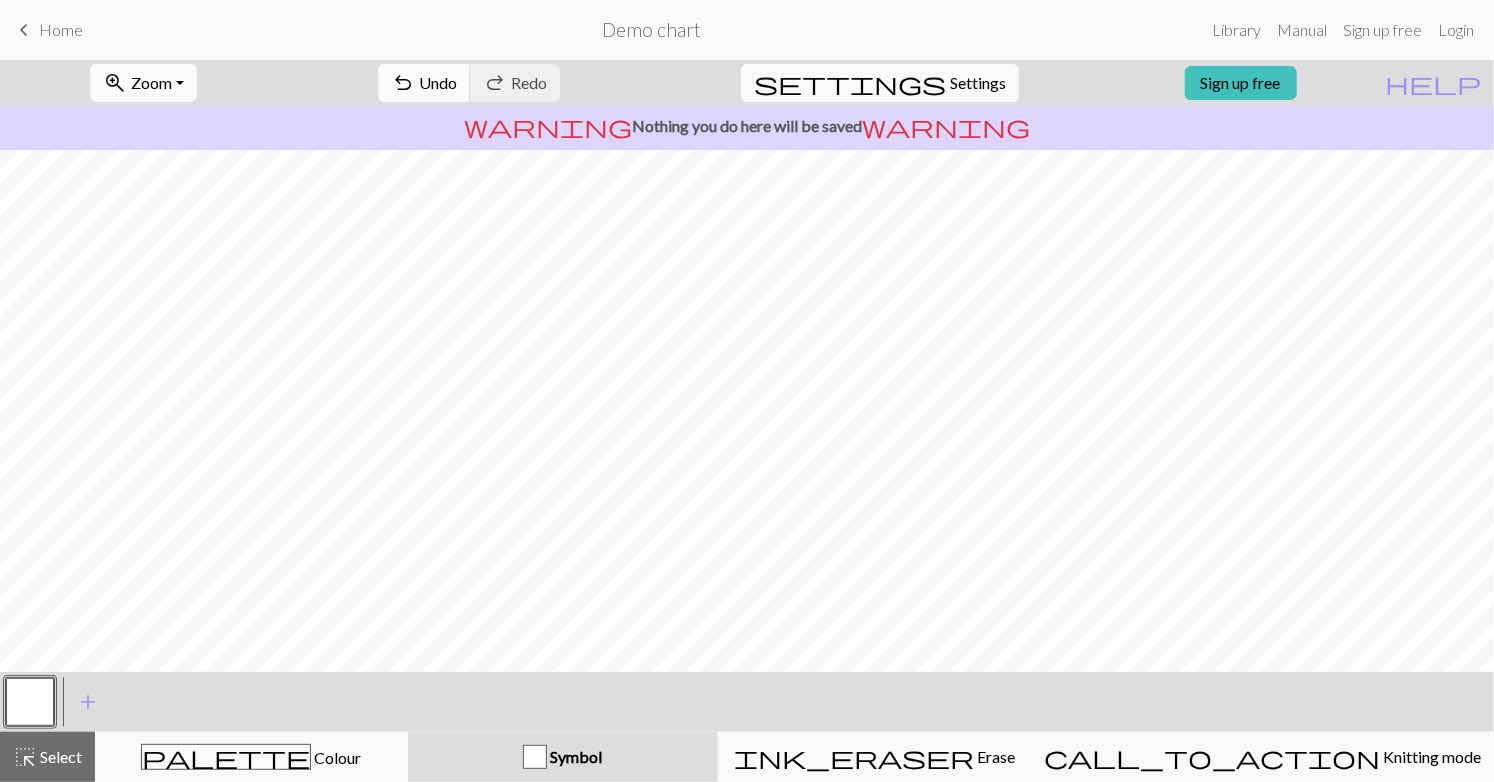 click on "Symbol" at bounding box center [574, 756] 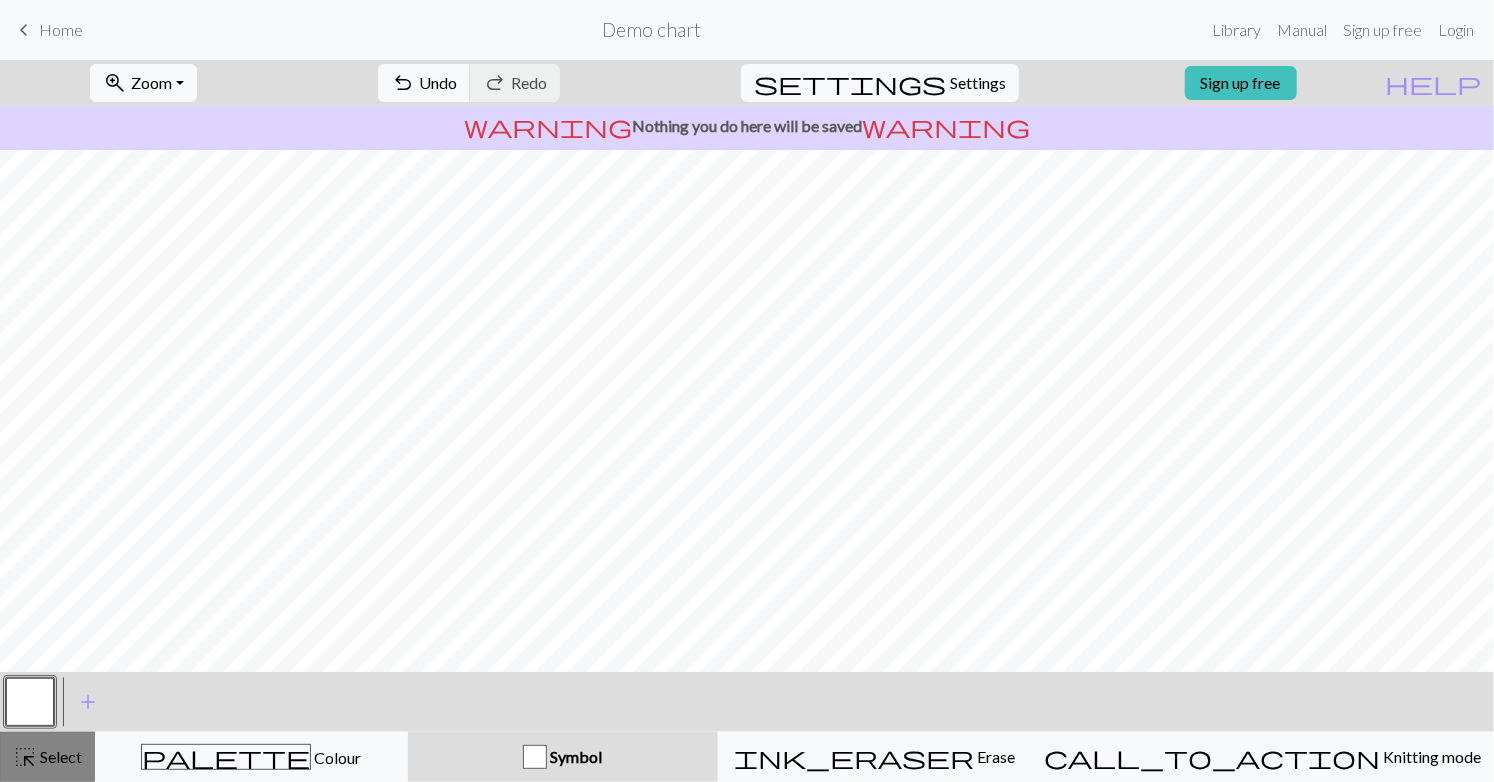 click on "Select" at bounding box center [59, 756] 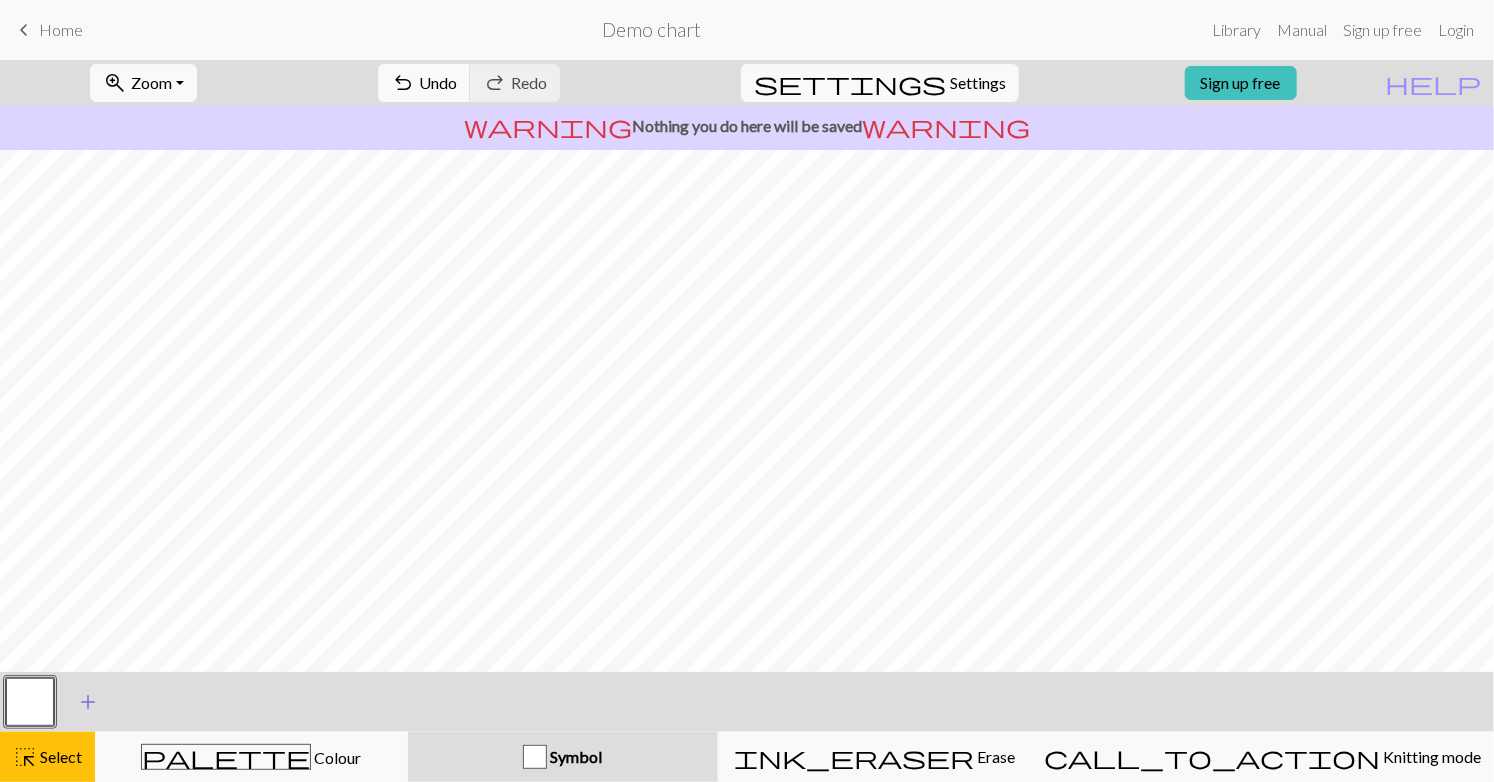 click on "add" at bounding box center [88, 702] 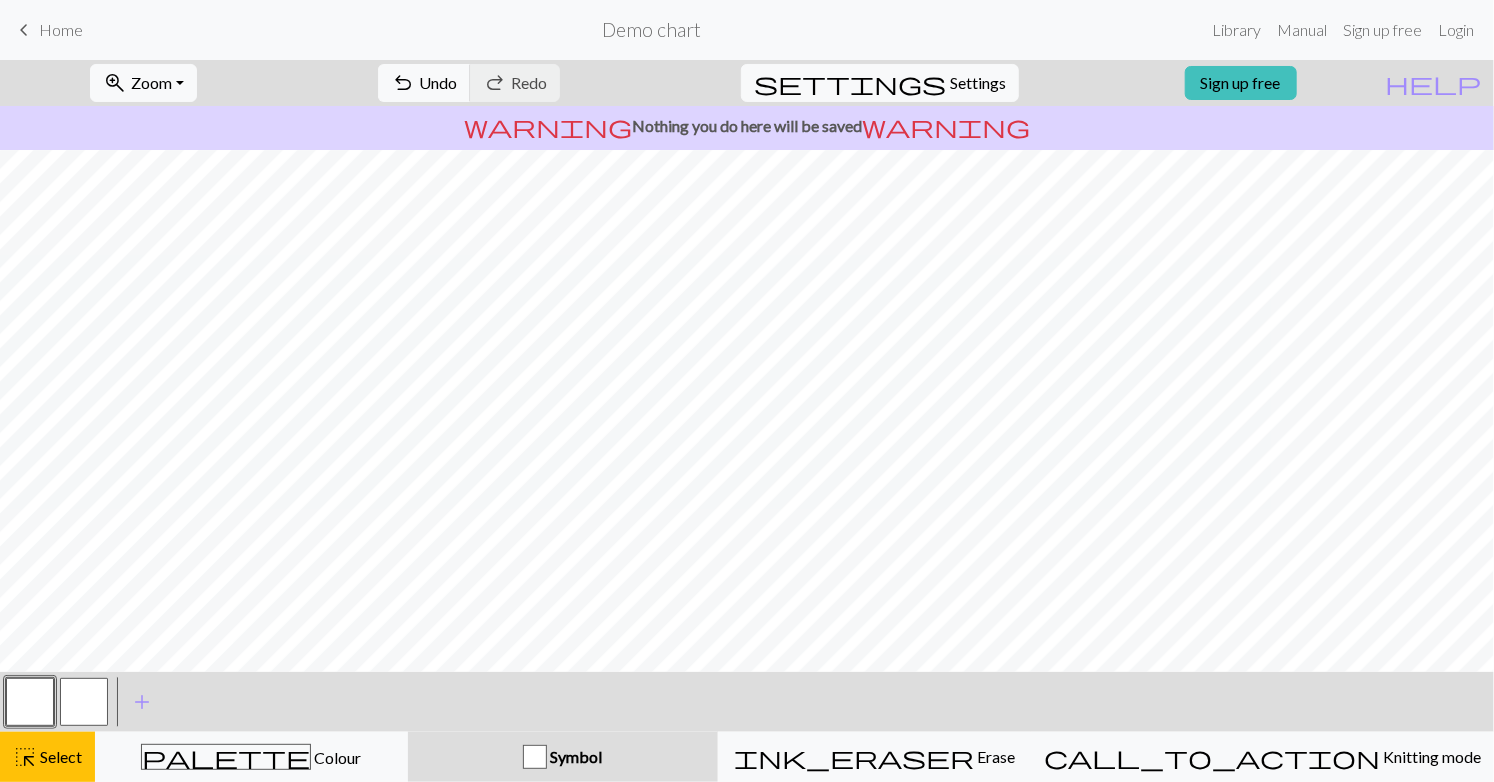 click at bounding box center (84, 702) 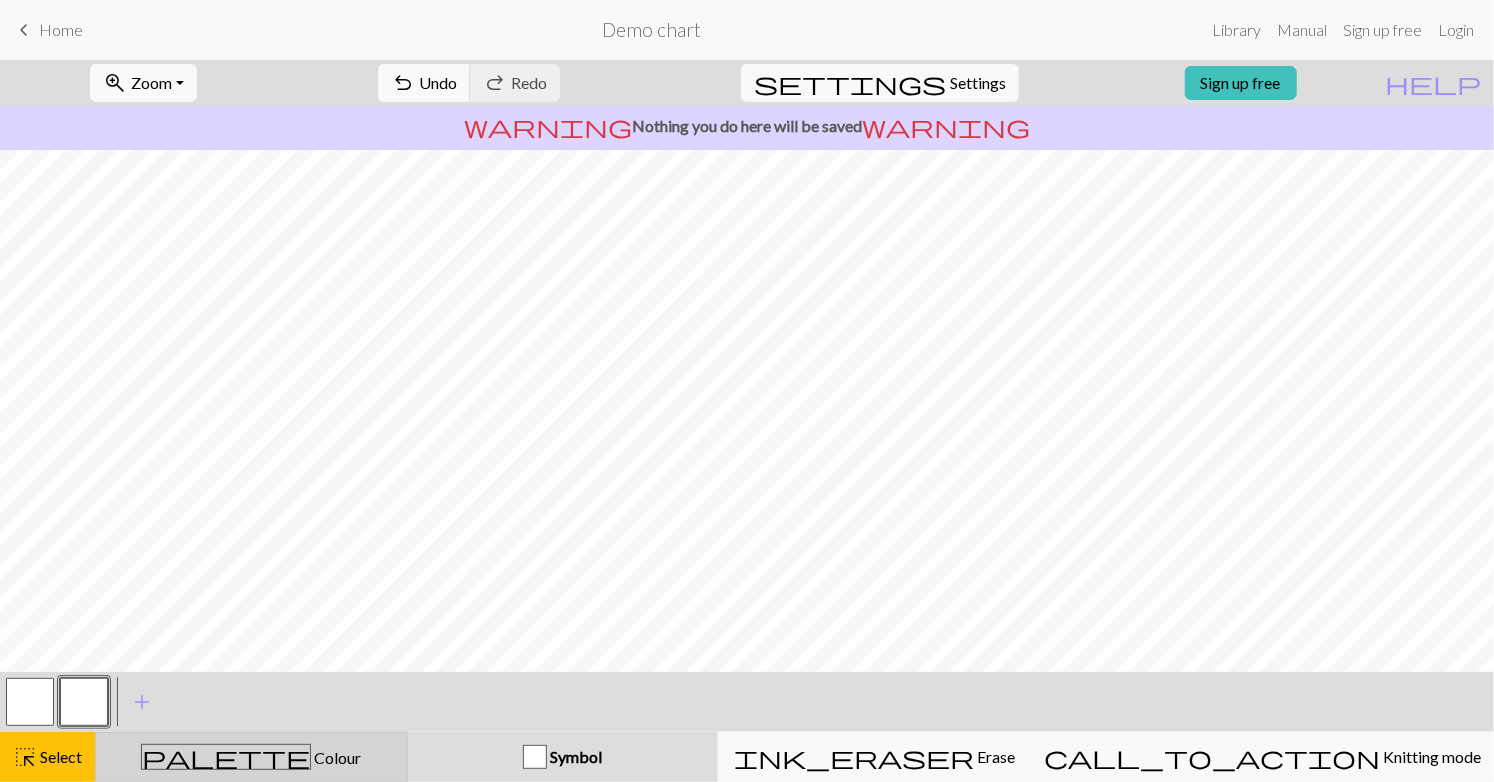 click on "Colour" at bounding box center (336, 757) 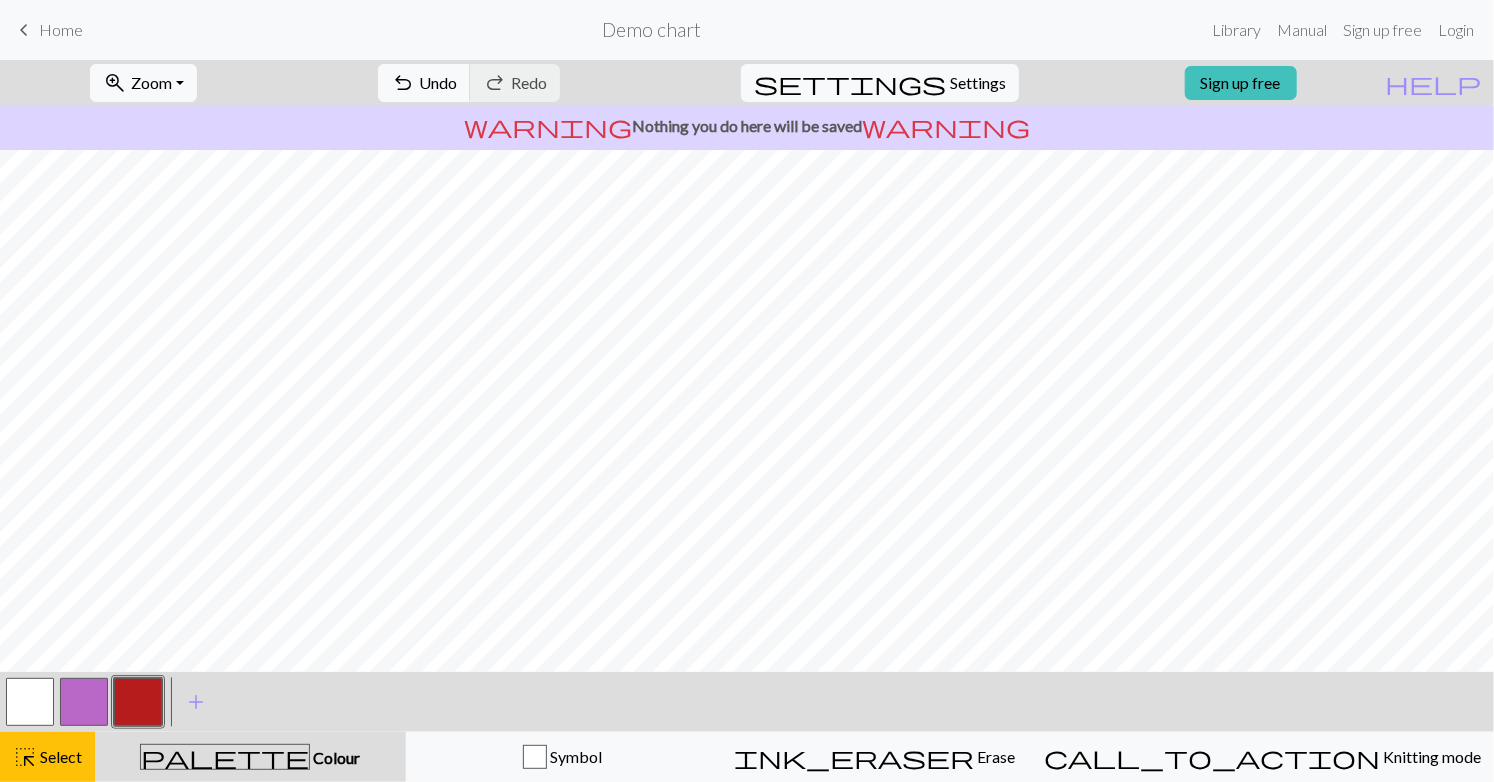 click at bounding box center (138, 702) 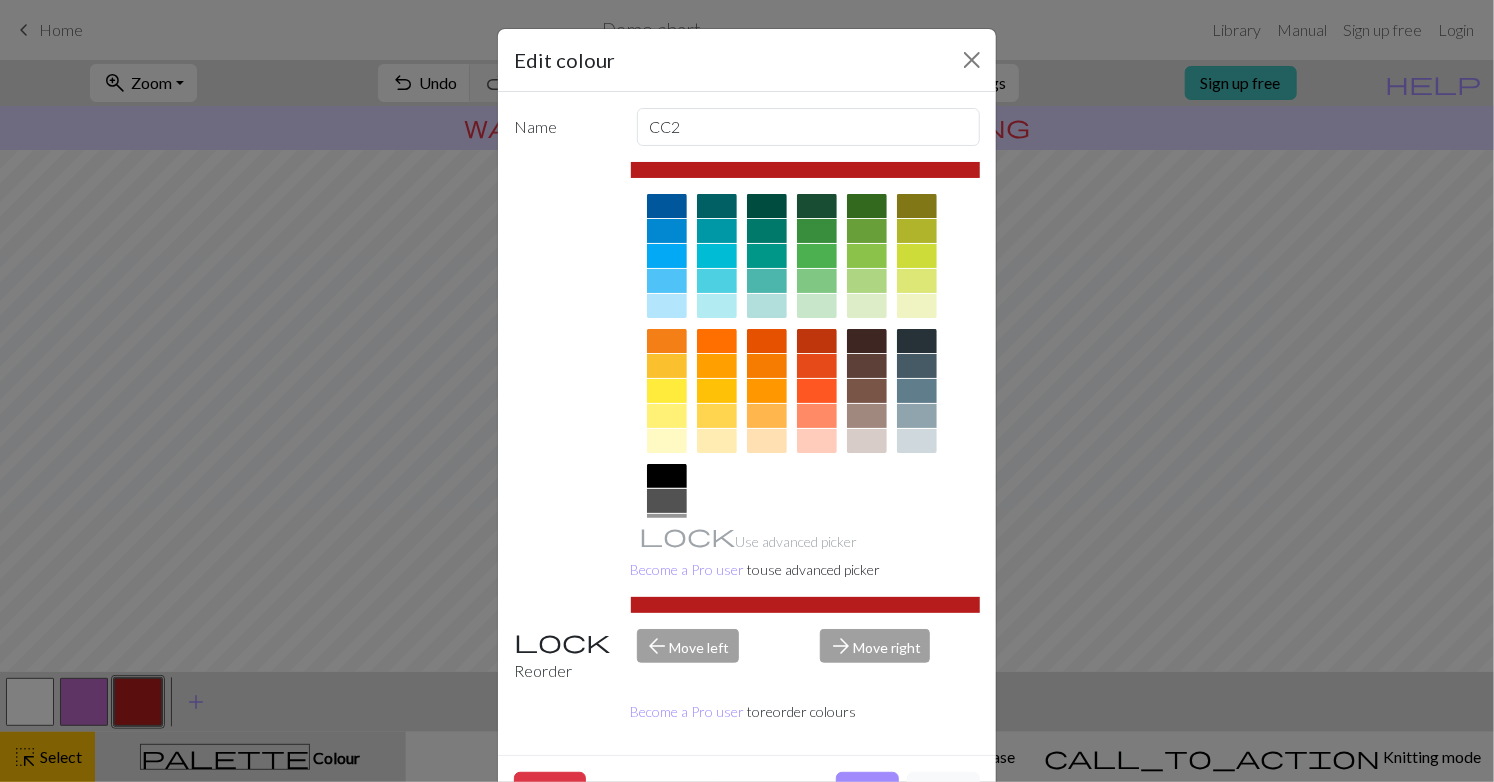 scroll, scrollTop: 162, scrollLeft: 0, axis: vertical 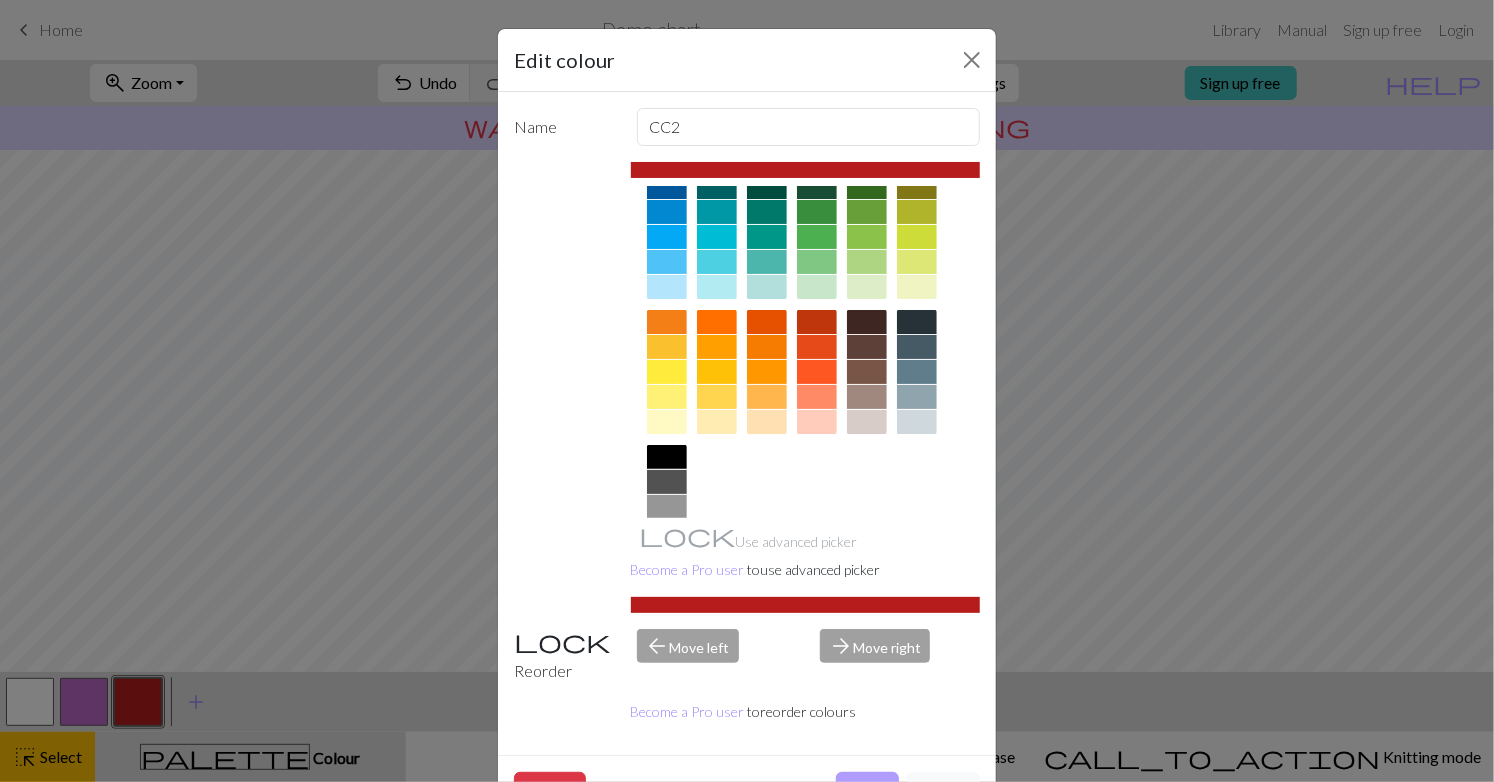 click on "Done" at bounding box center [867, 791] 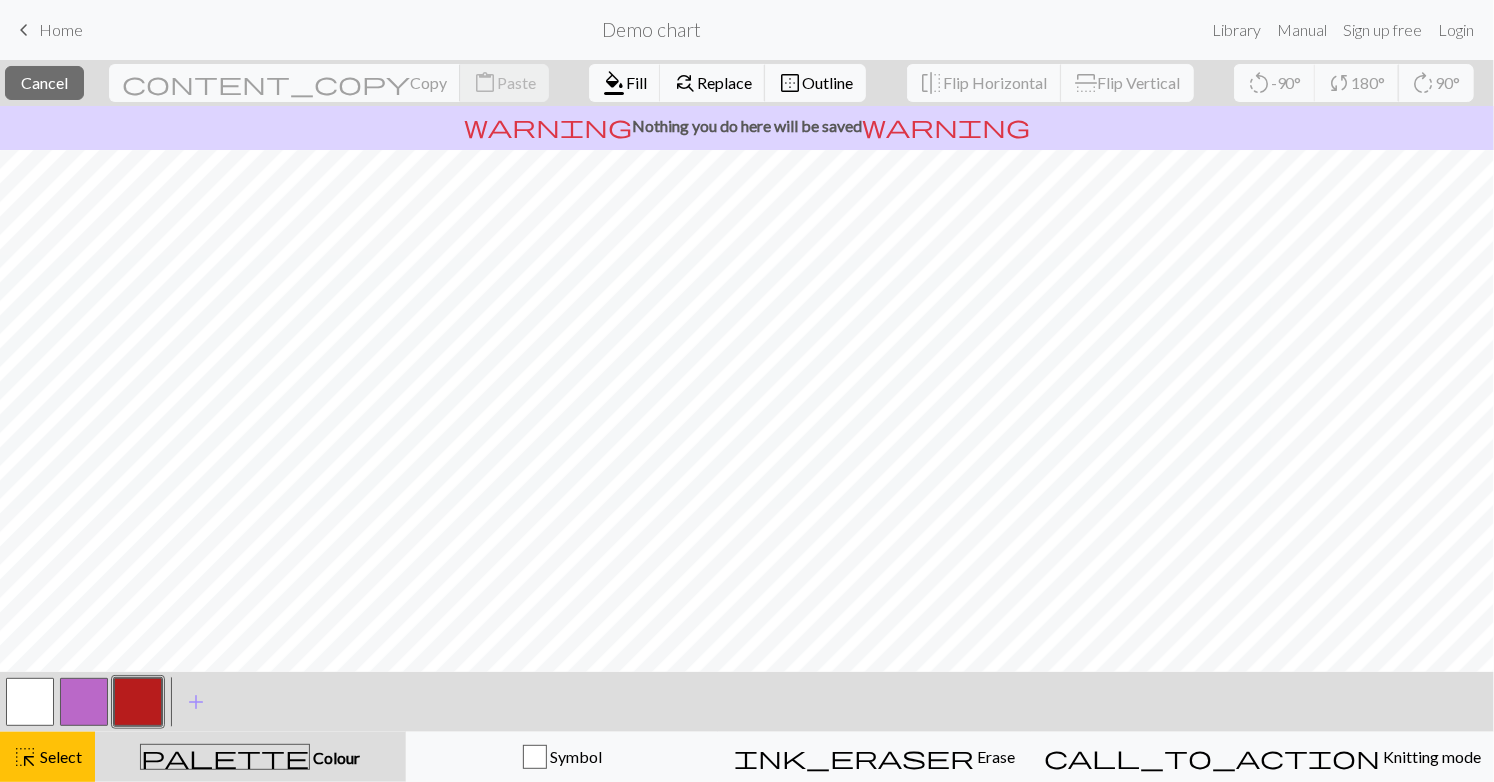 click at bounding box center [138, 702] 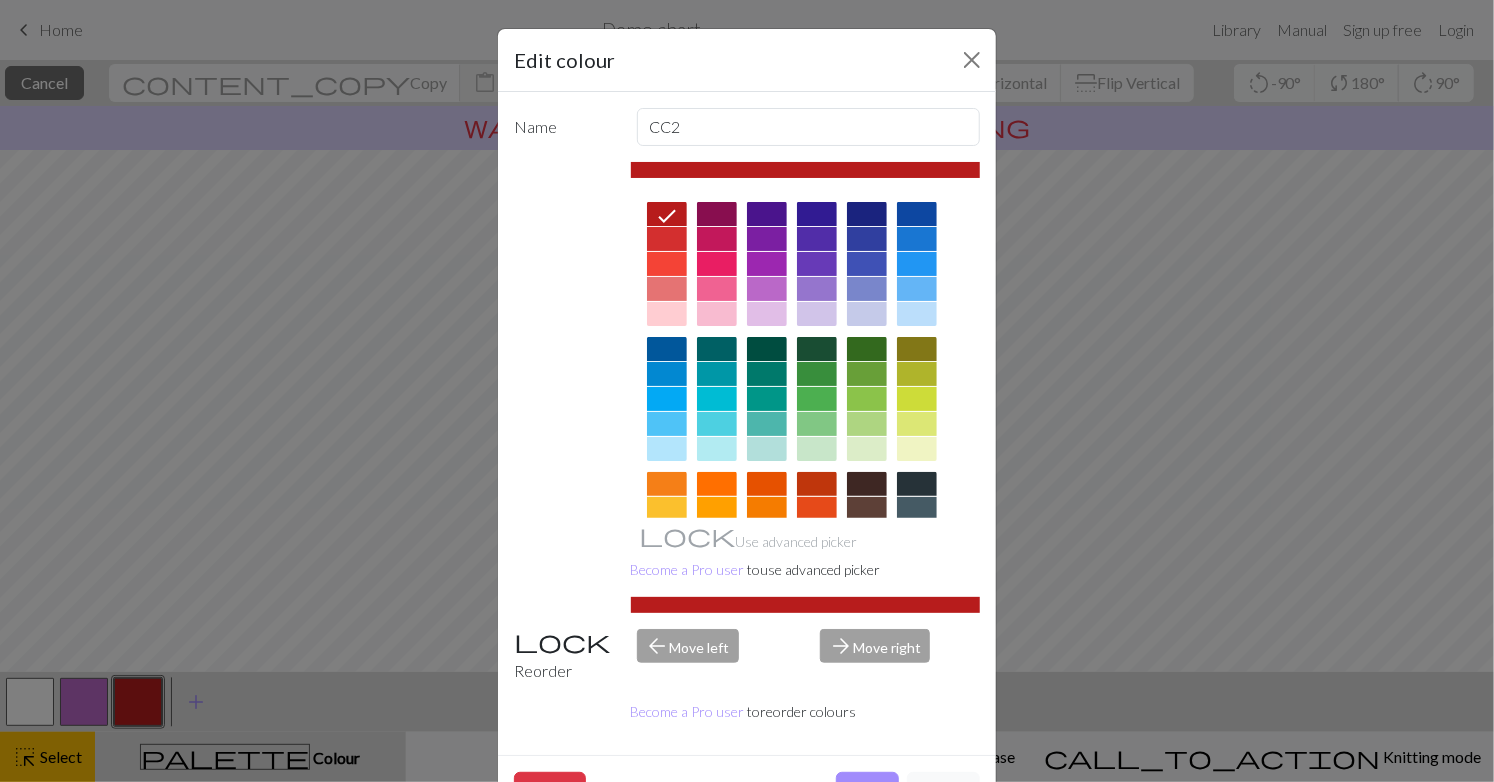 click at bounding box center [867, 484] 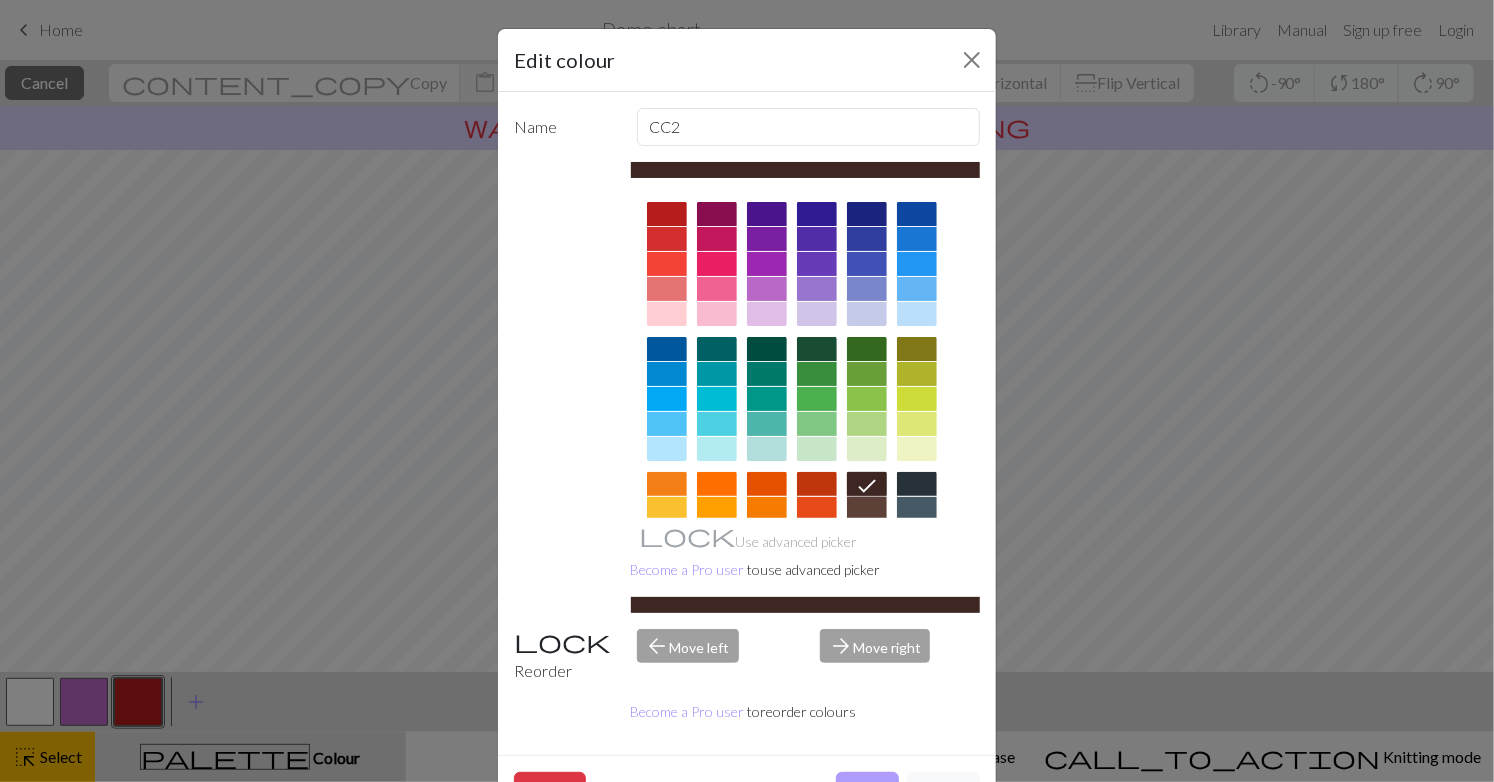 click on "Done" at bounding box center [867, 791] 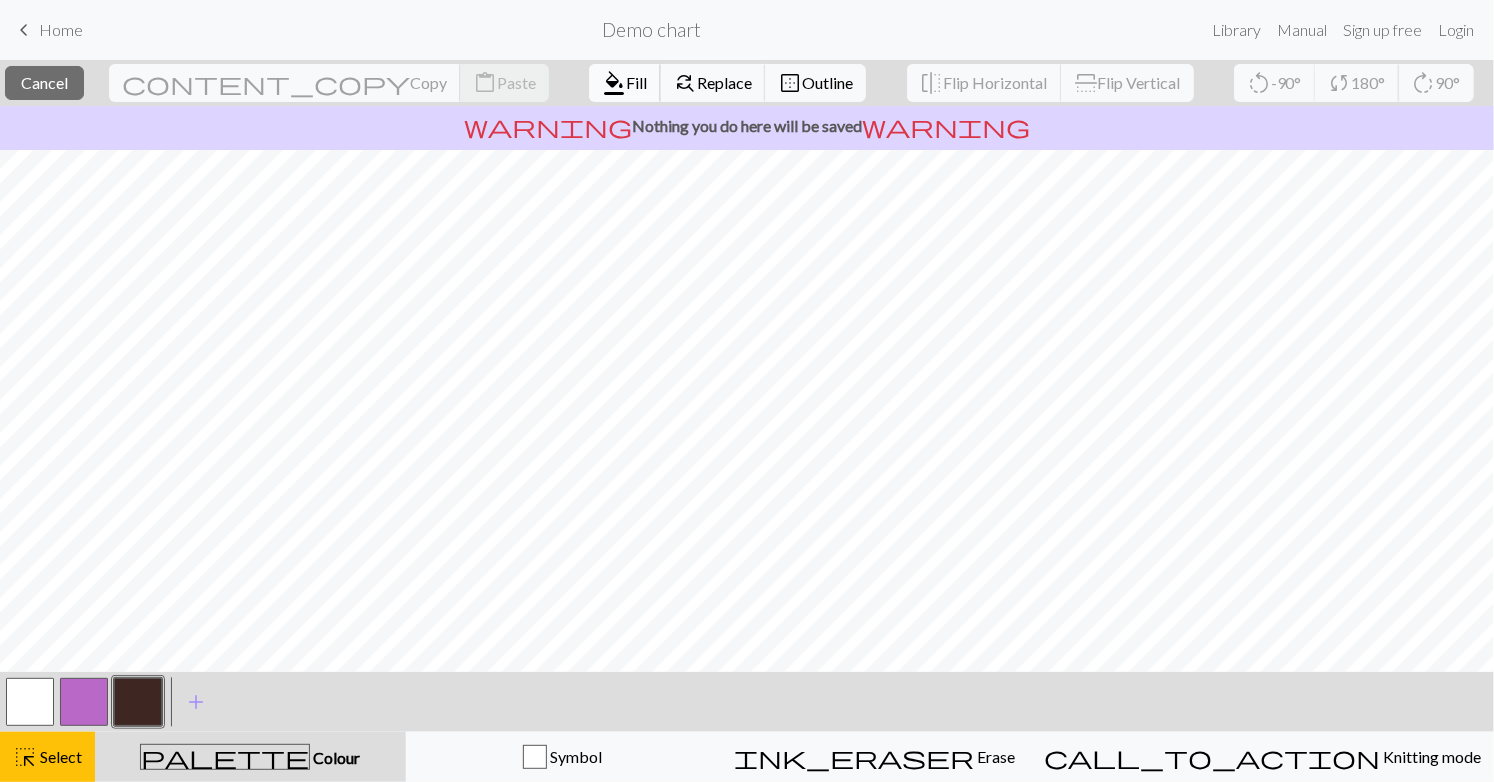 click on "Fill" at bounding box center (636, 82) 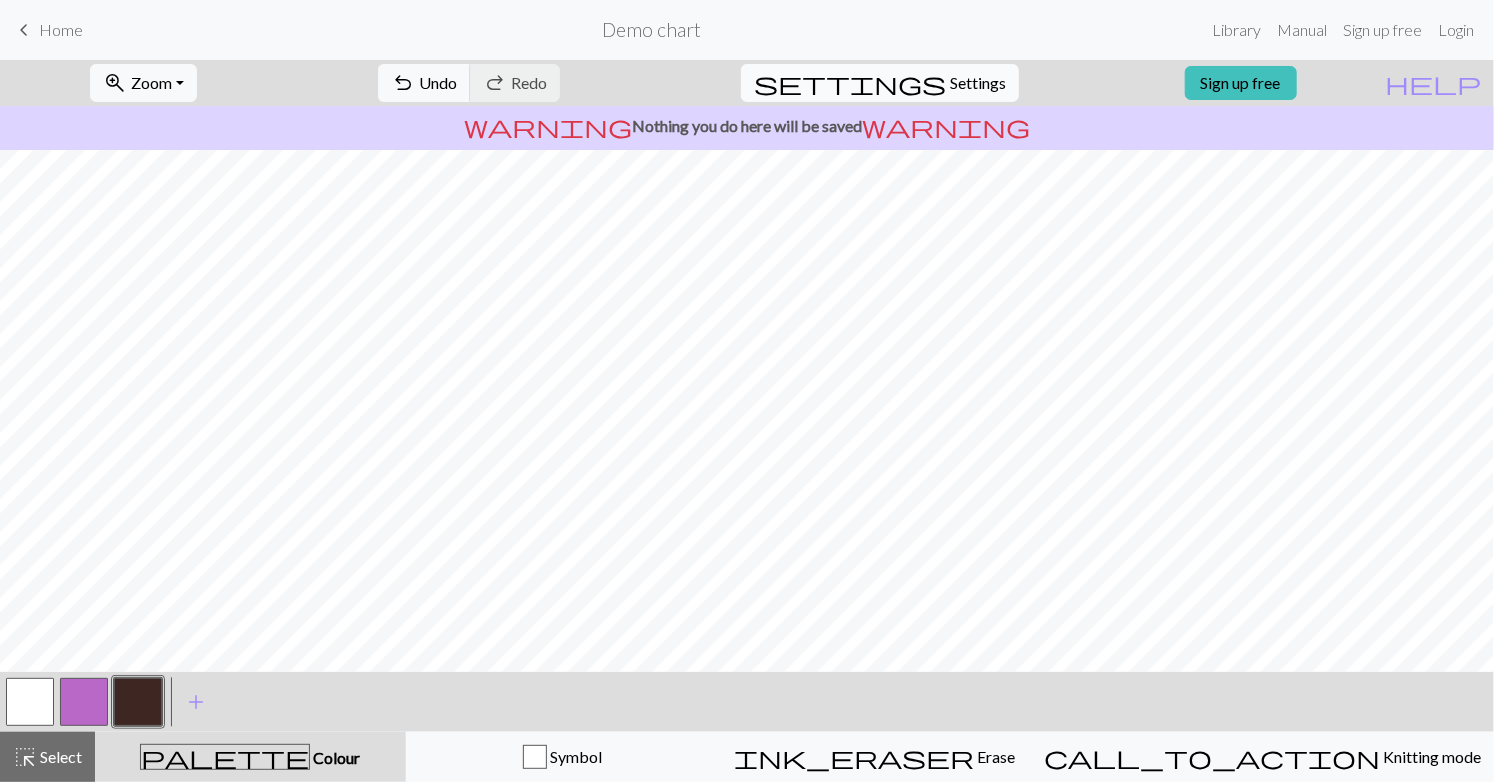 click on "Settings" at bounding box center [978, 83] 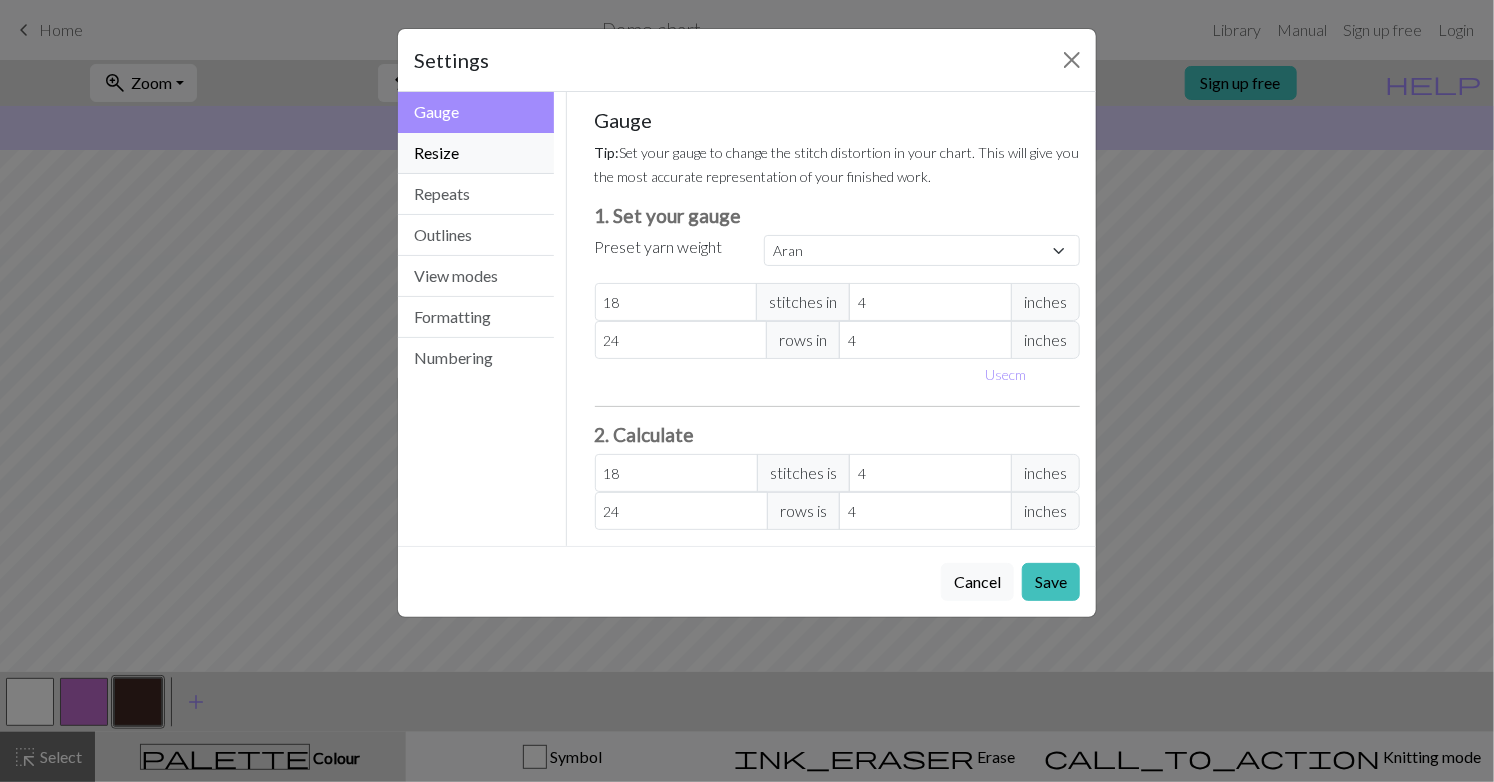 click on "Resize" at bounding box center [476, 153] 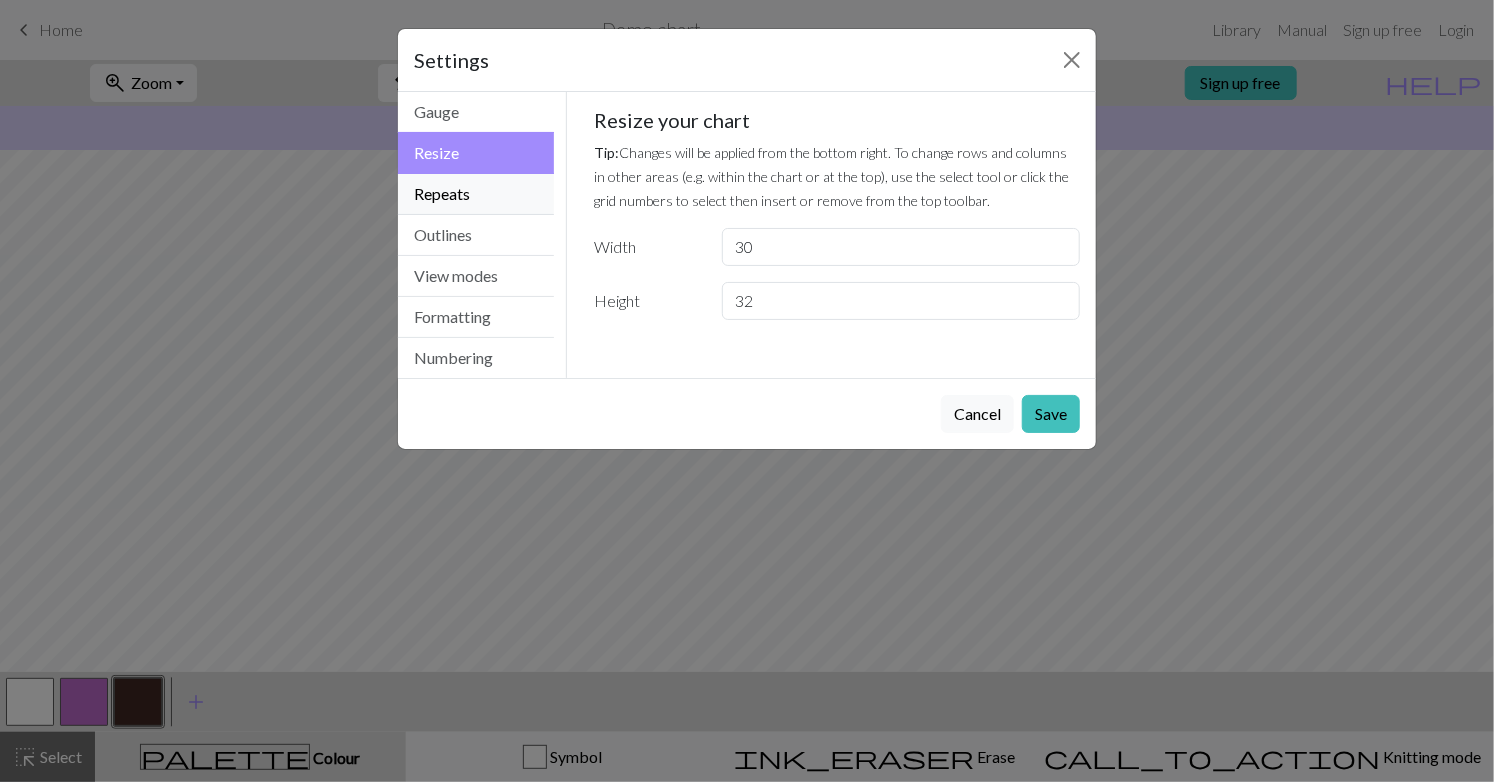 click on "Repeats" at bounding box center (476, 194) 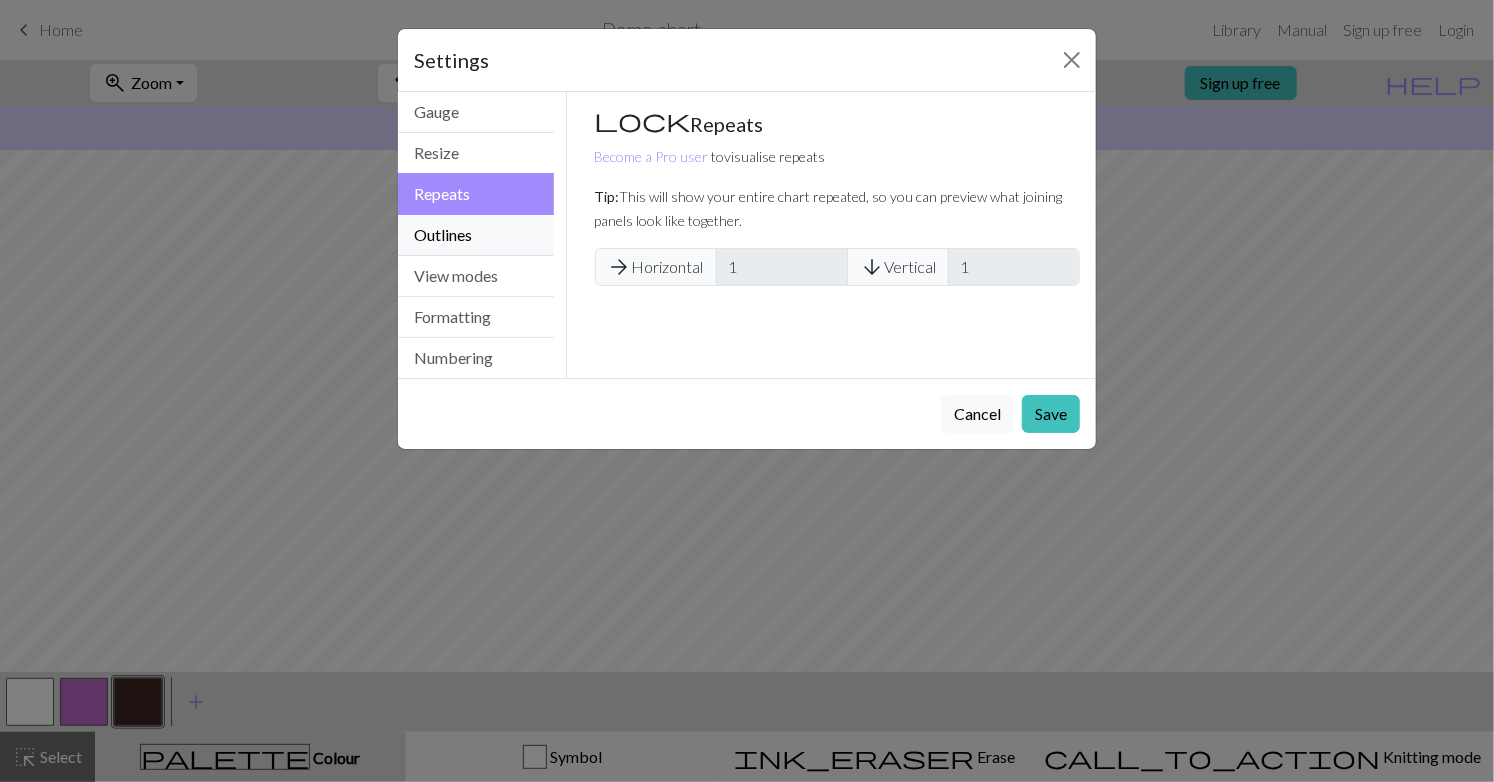 click on "Outlines" at bounding box center (476, 235) 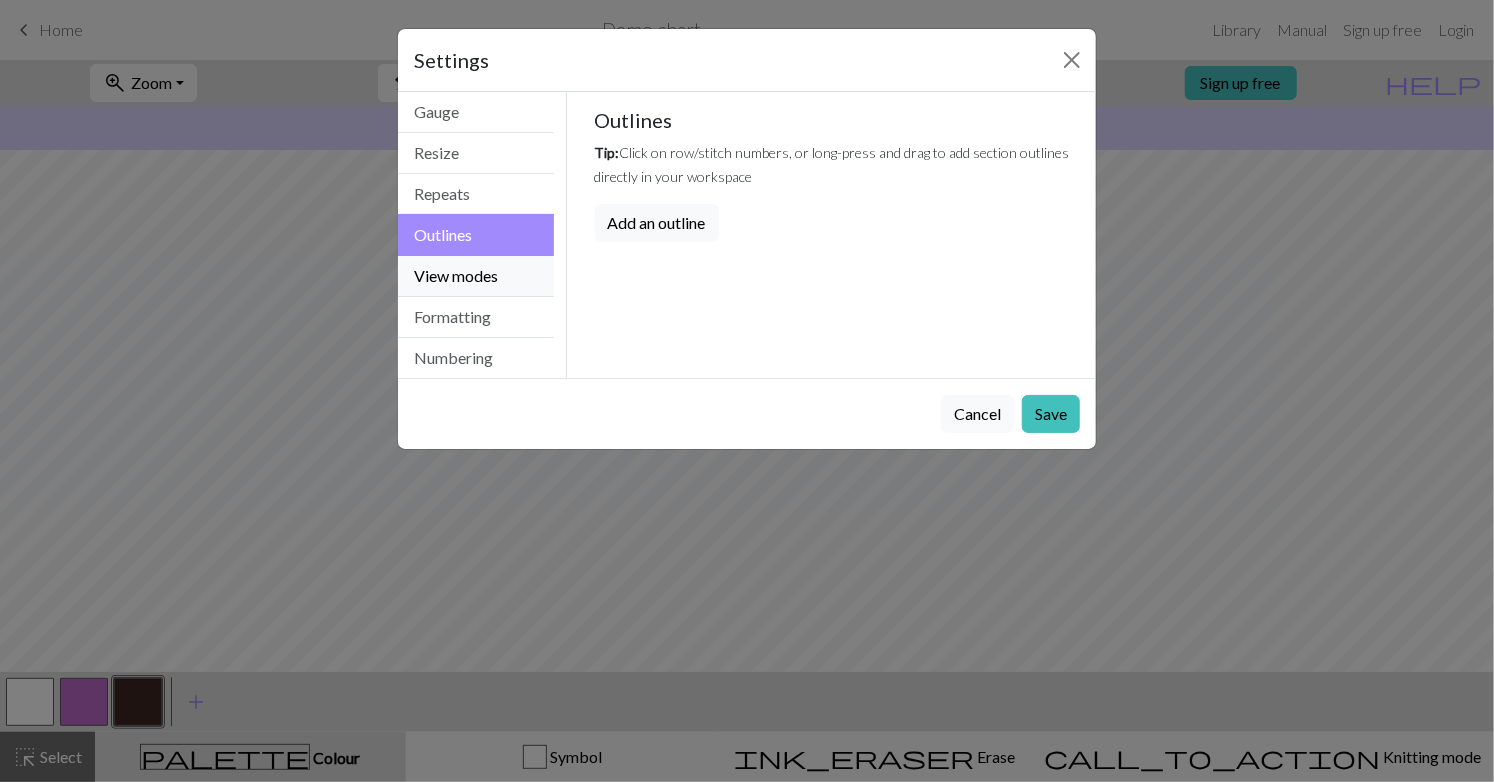 click on "View modes" at bounding box center [476, 276] 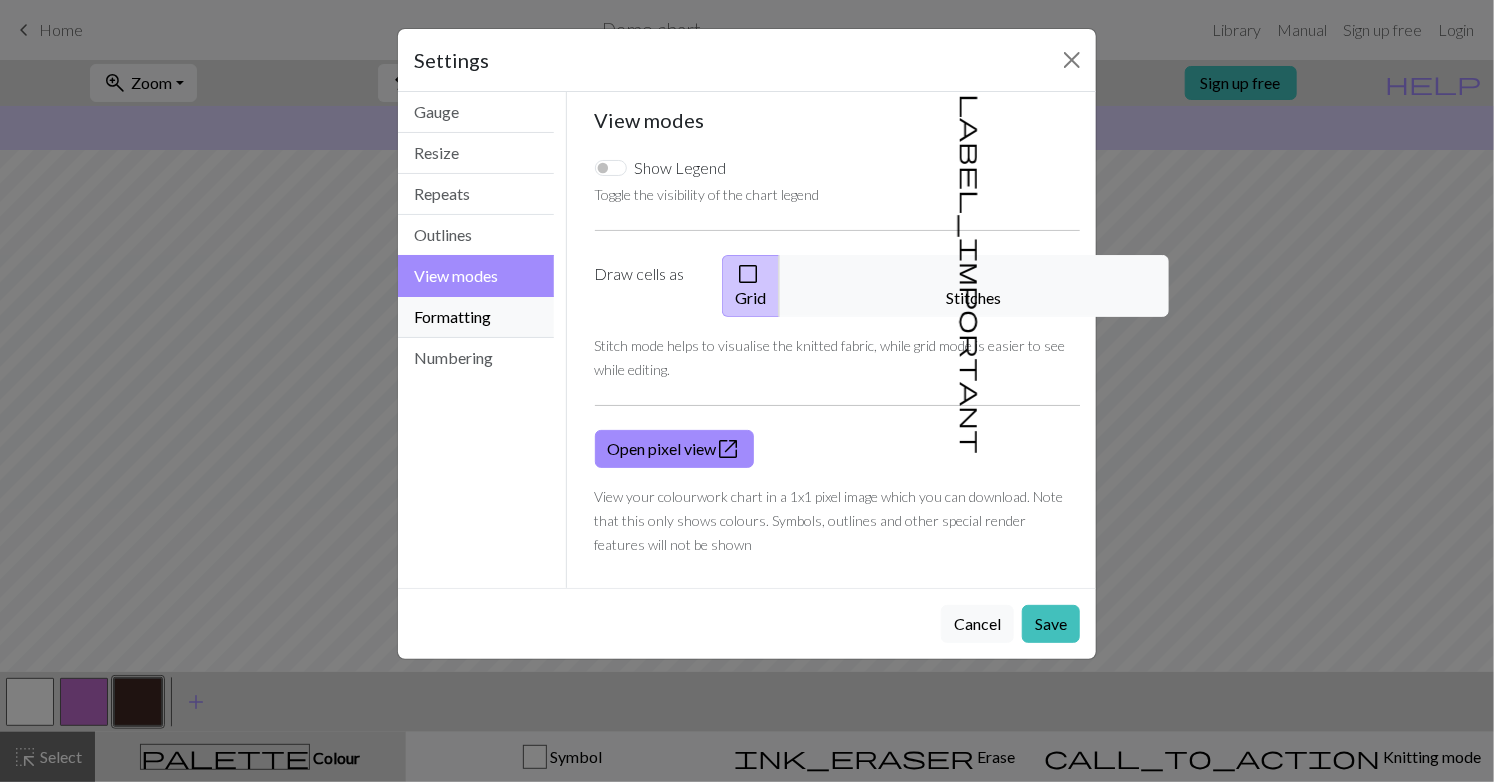 click on "Formatting" at bounding box center (476, 317) 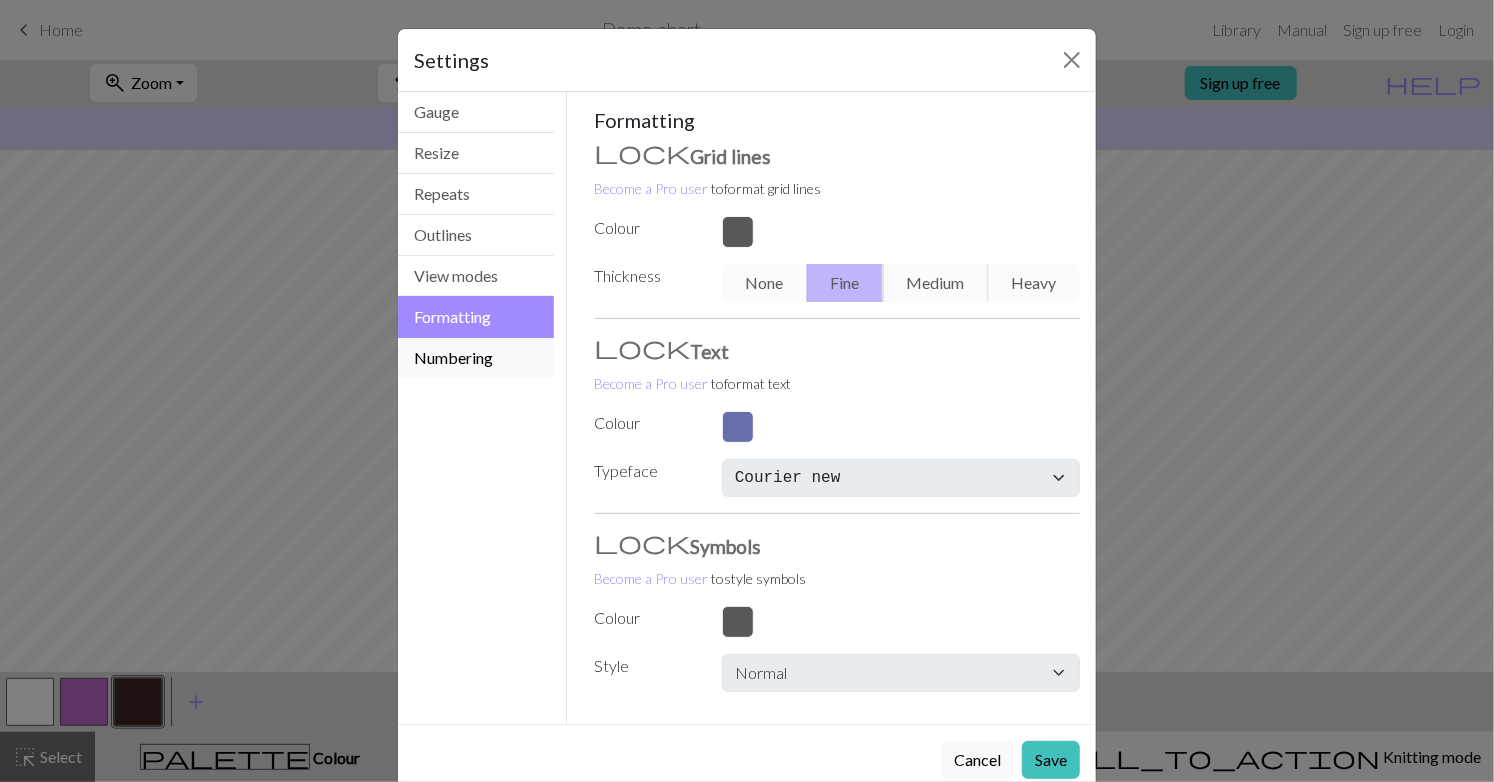 click on "Numbering" at bounding box center [476, 358] 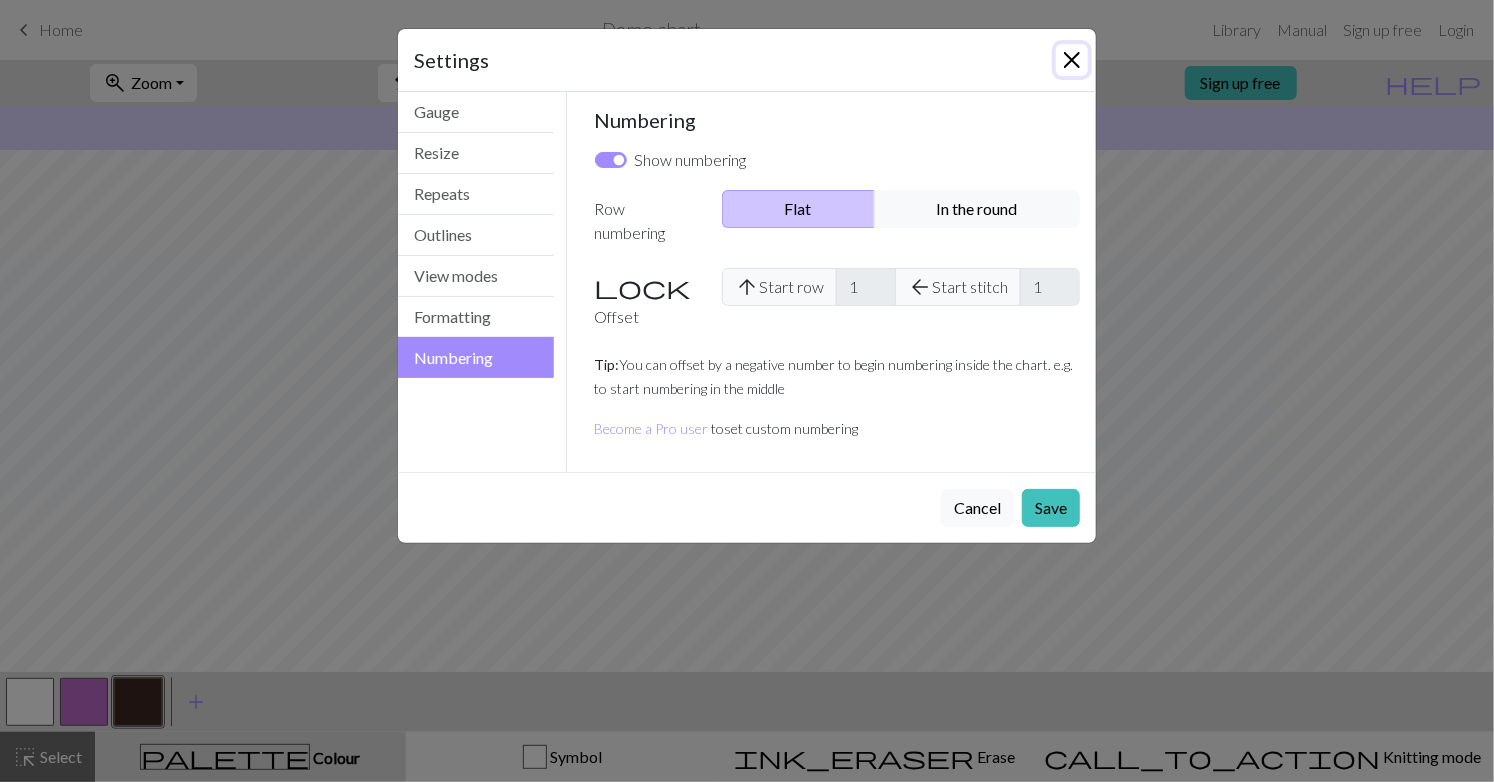 click at bounding box center (1072, 60) 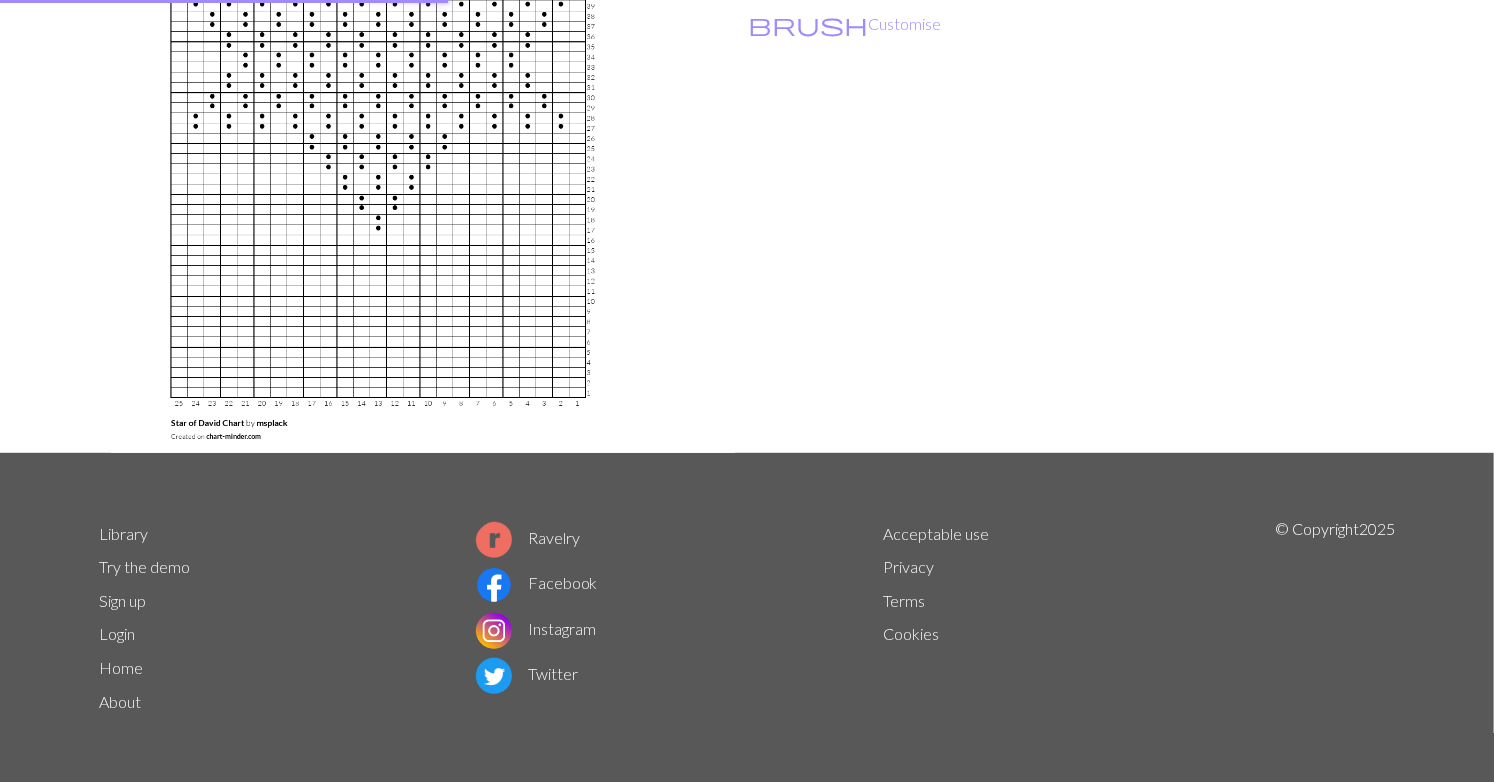 scroll, scrollTop: 0, scrollLeft: 0, axis: both 